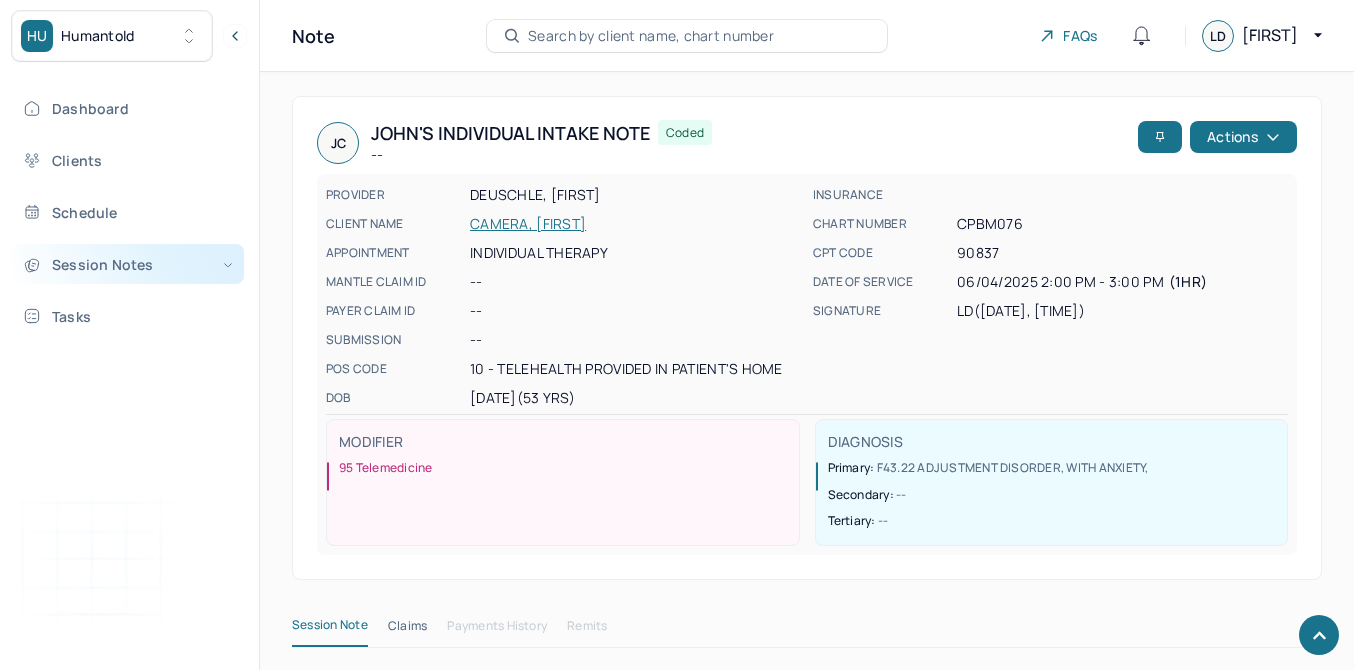 click on "Session Notes" at bounding box center (128, 264) 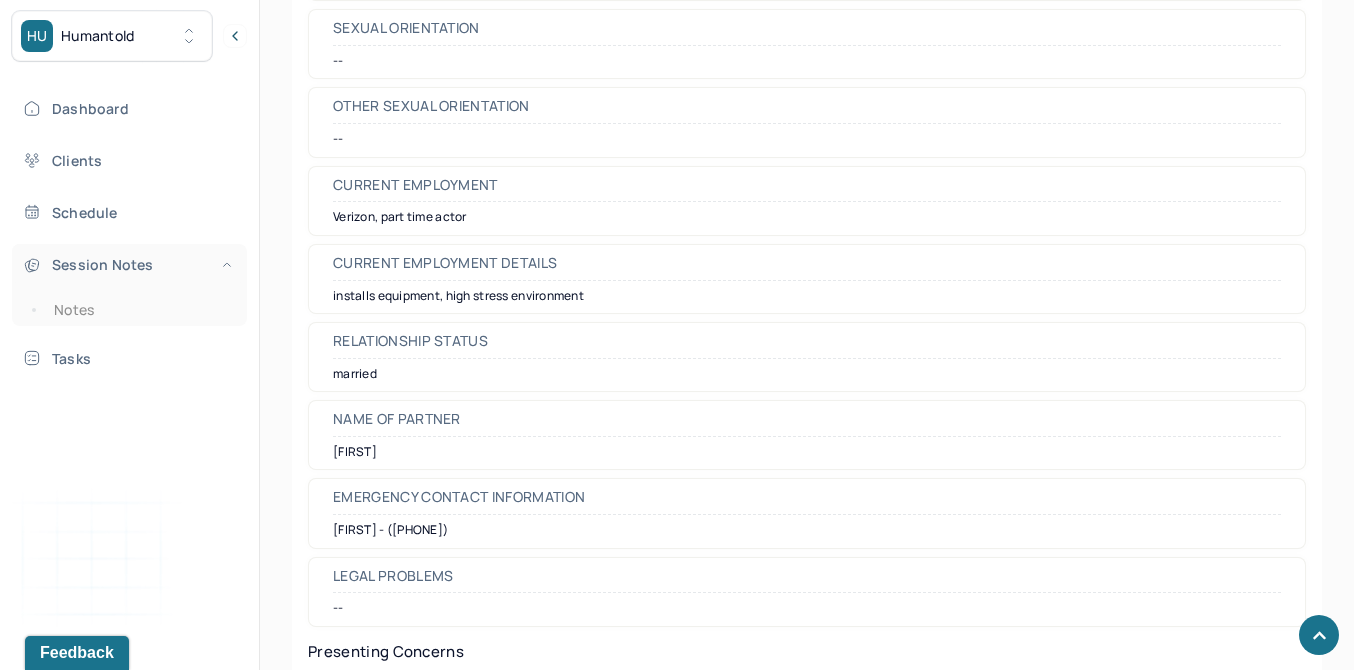 scroll, scrollTop: 0, scrollLeft: 0, axis: both 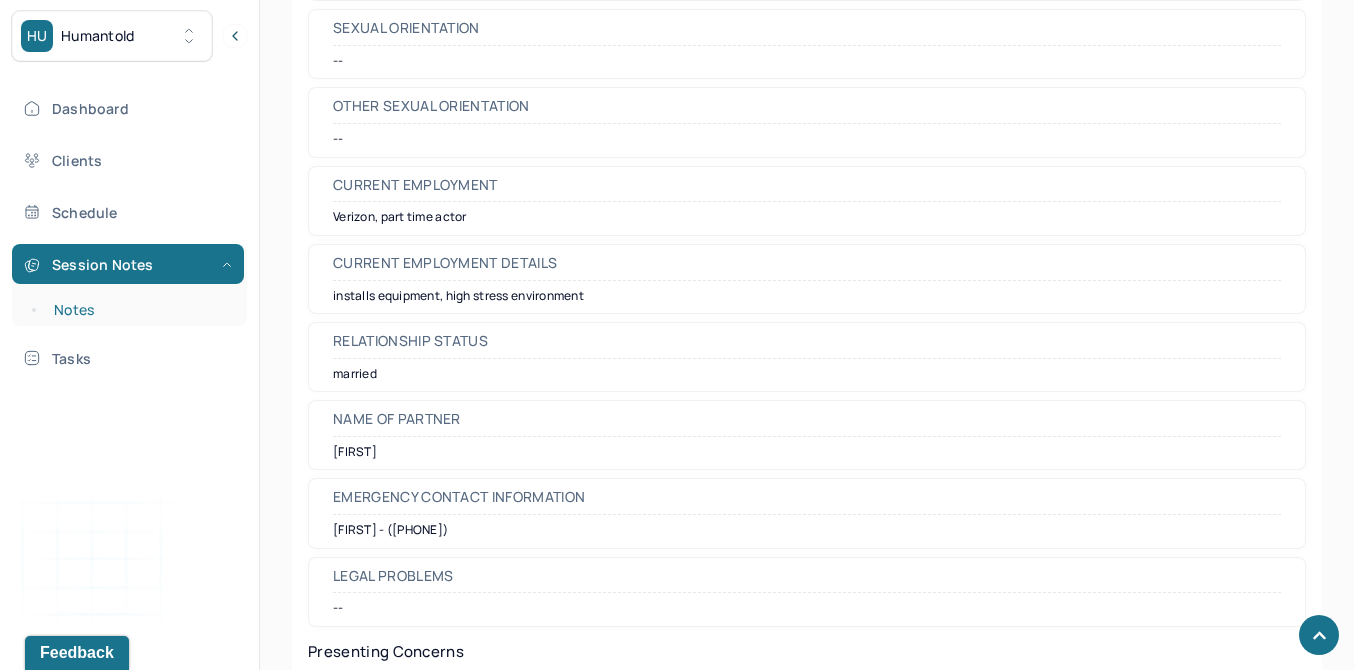 click on "Notes" at bounding box center (139, 310) 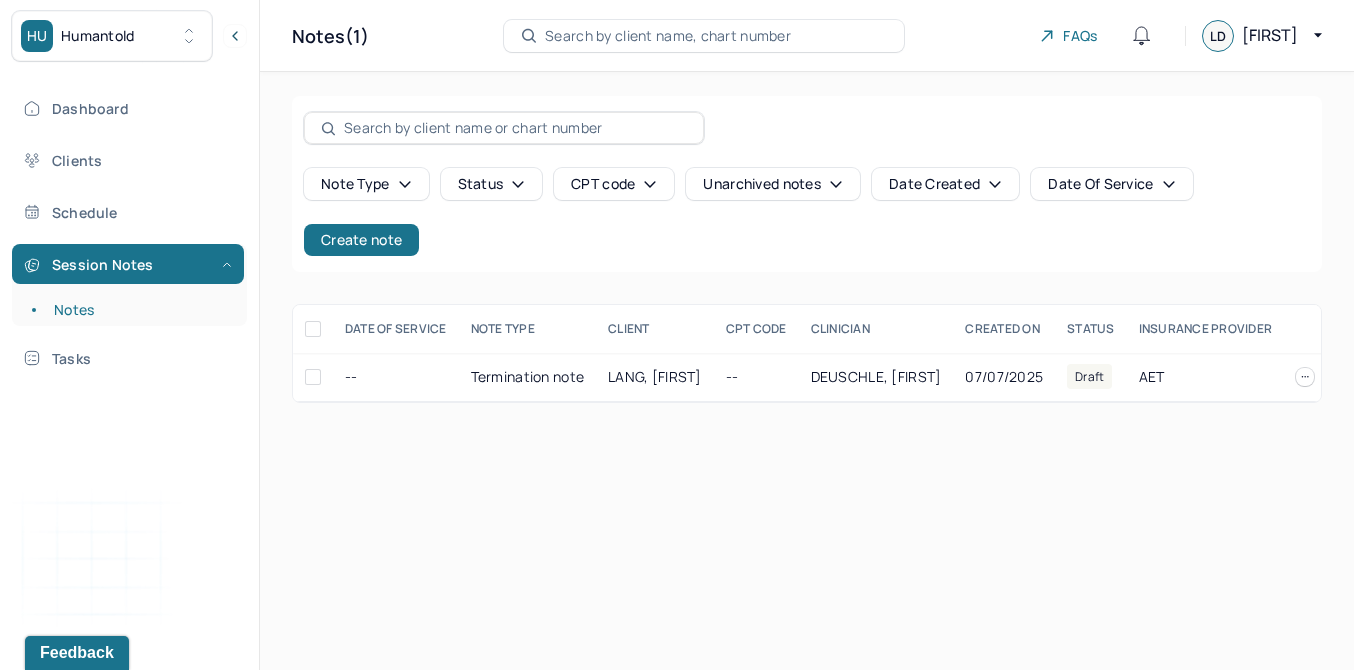 scroll, scrollTop: 0, scrollLeft: 0, axis: both 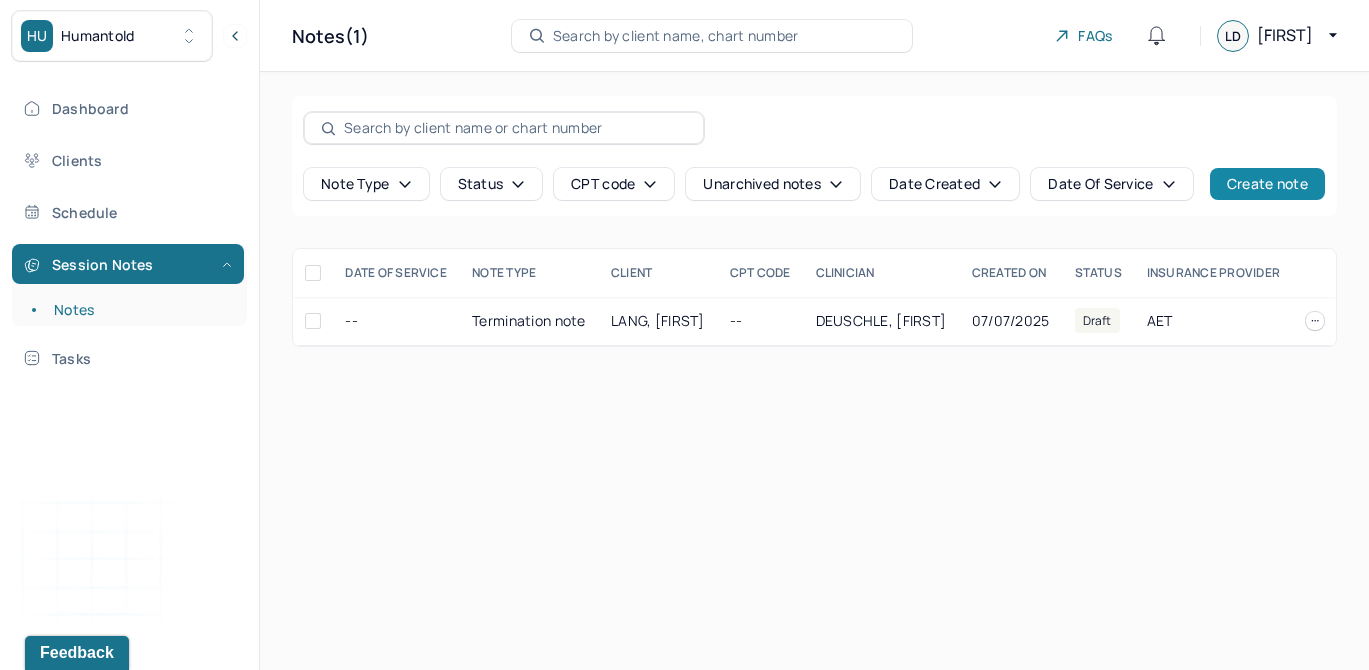 click on "Create note" at bounding box center (1267, 184) 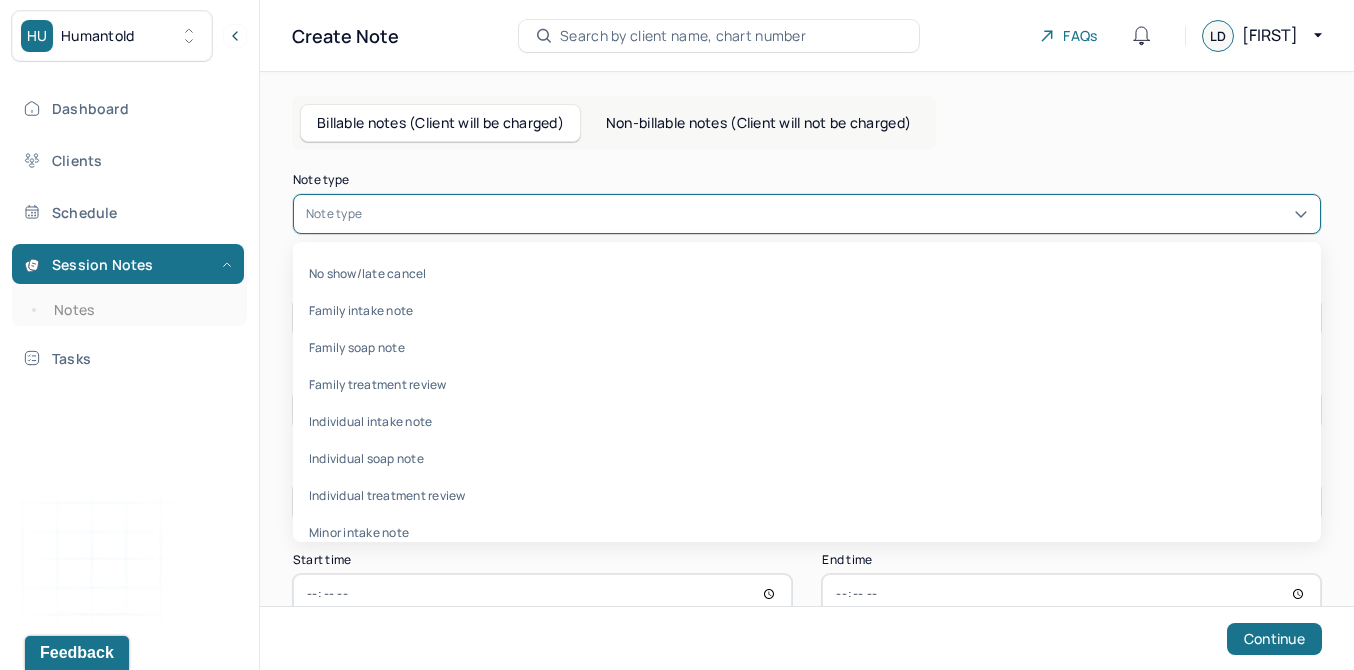 click at bounding box center (837, 214) 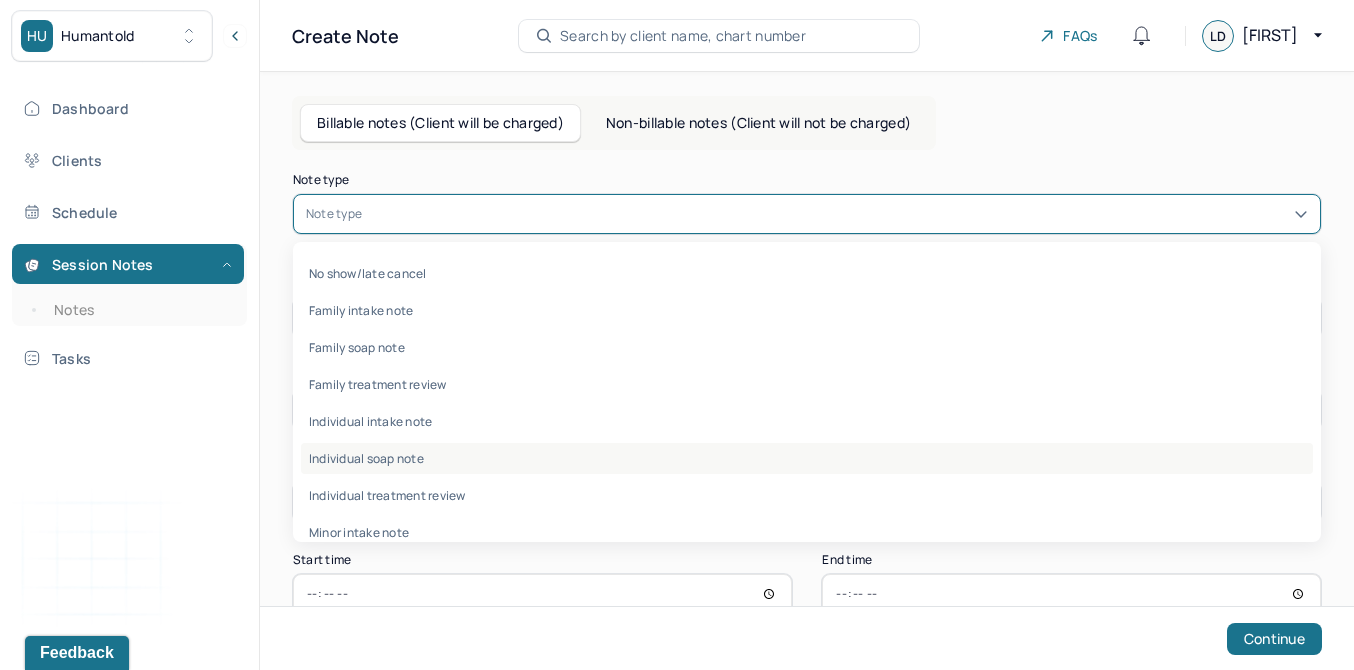 click on "Individual soap note" at bounding box center (807, 458) 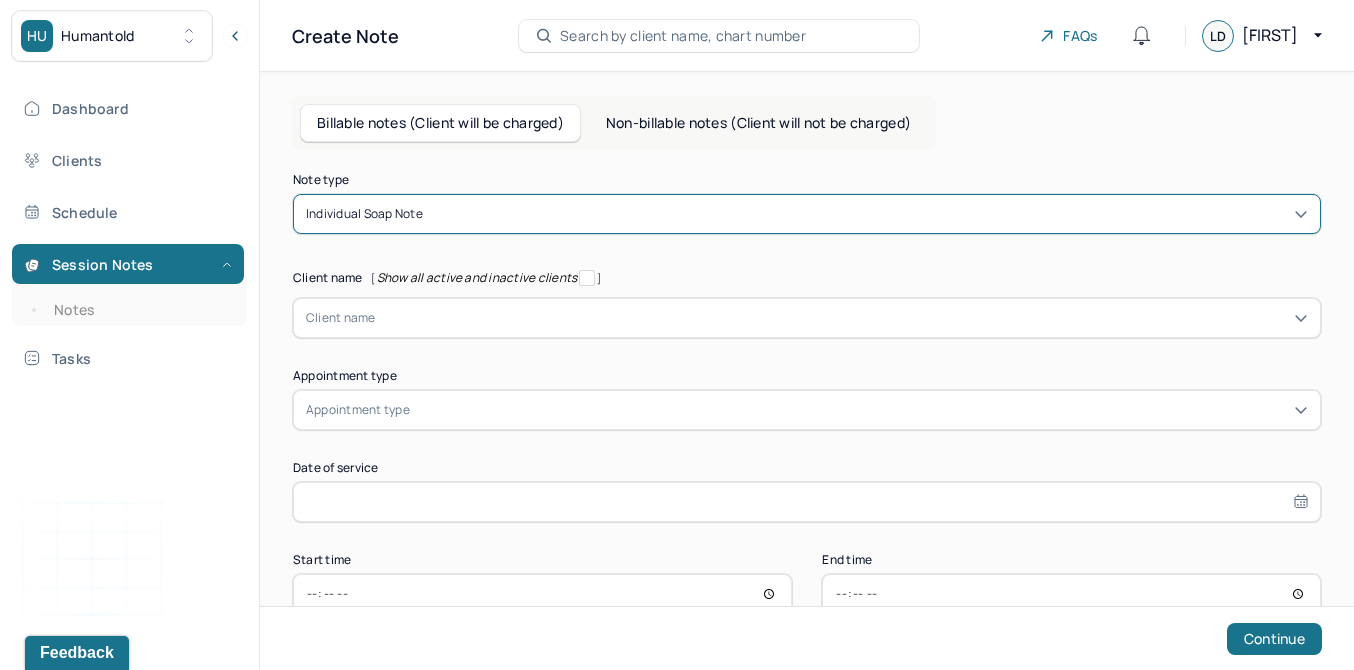 click at bounding box center [842, 318] 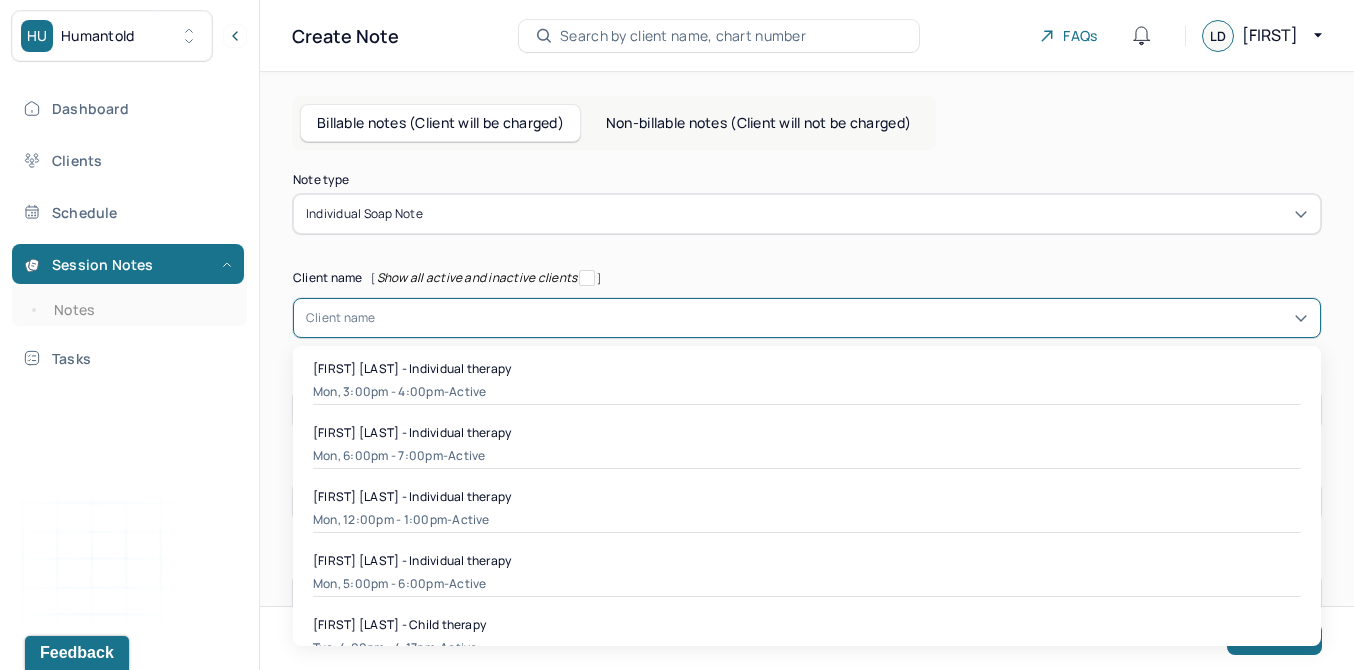 scroll, scrollTop: 643, scrollLeft: 0, axis: vertical 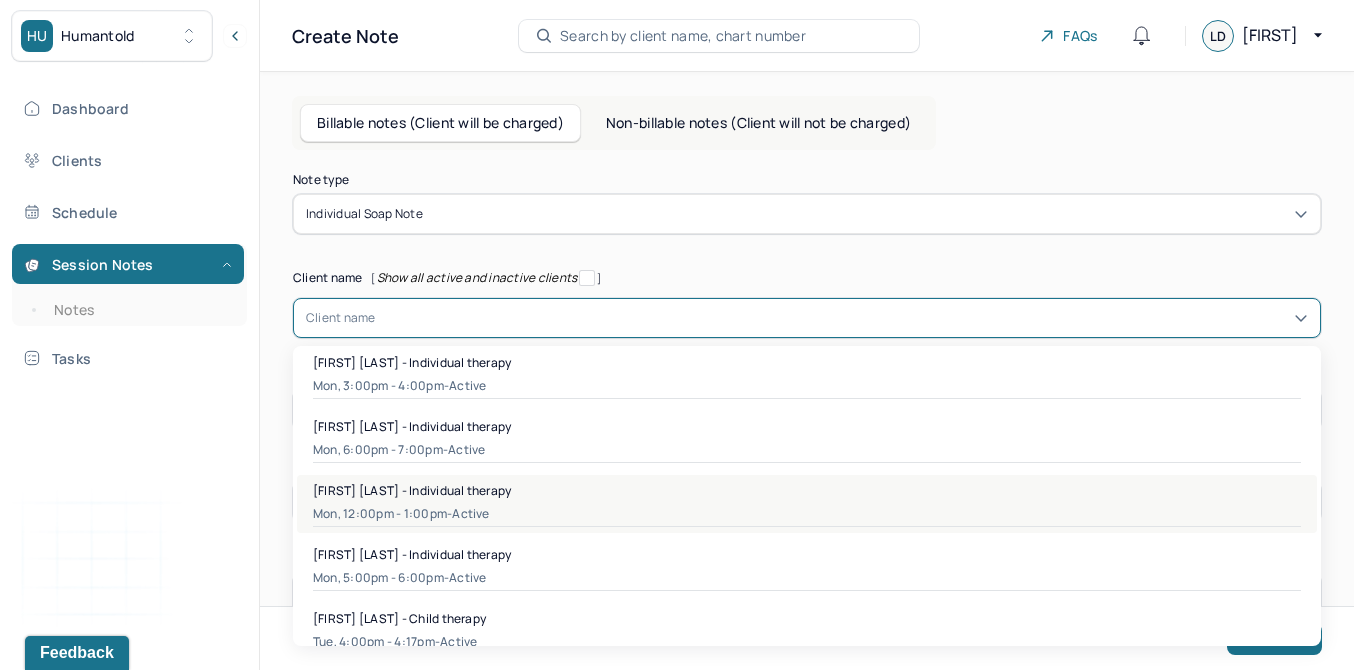 click on "Mon, 12:00pm - 1:00pm  -  active" at bounding box center (807, 514) 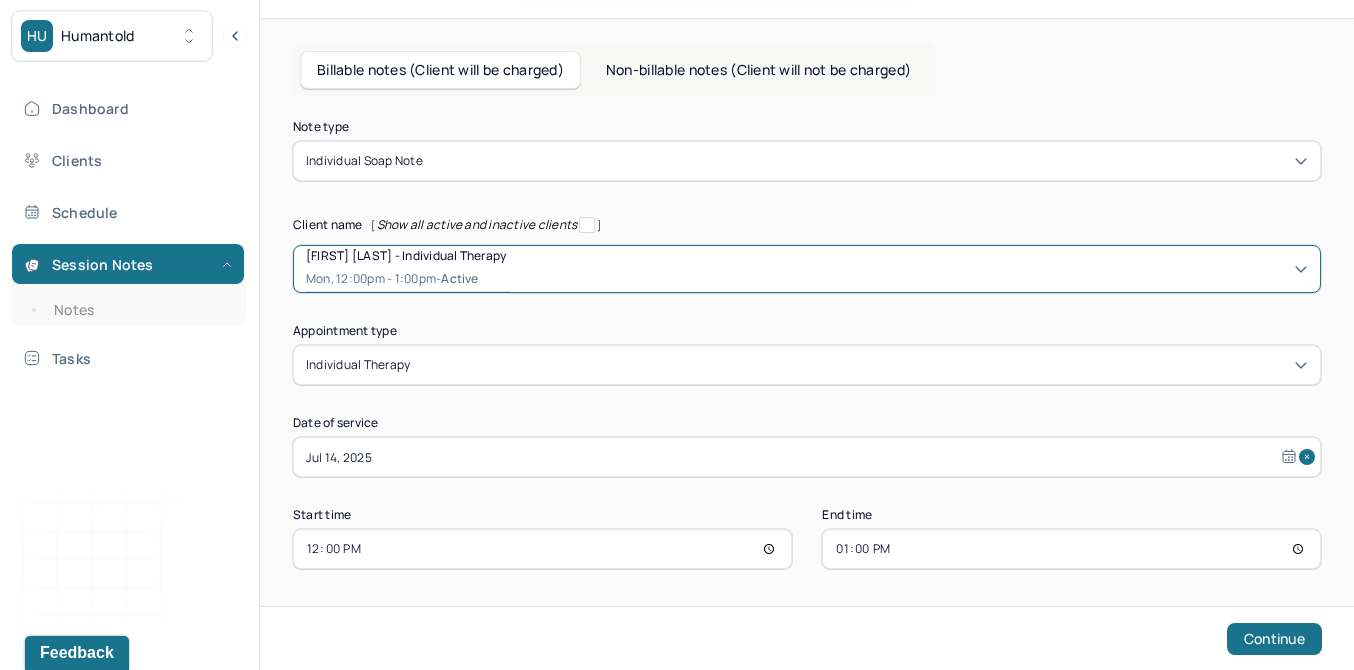 scroll, scrollTop: 58, scrollLeft: 0, axis: vertical 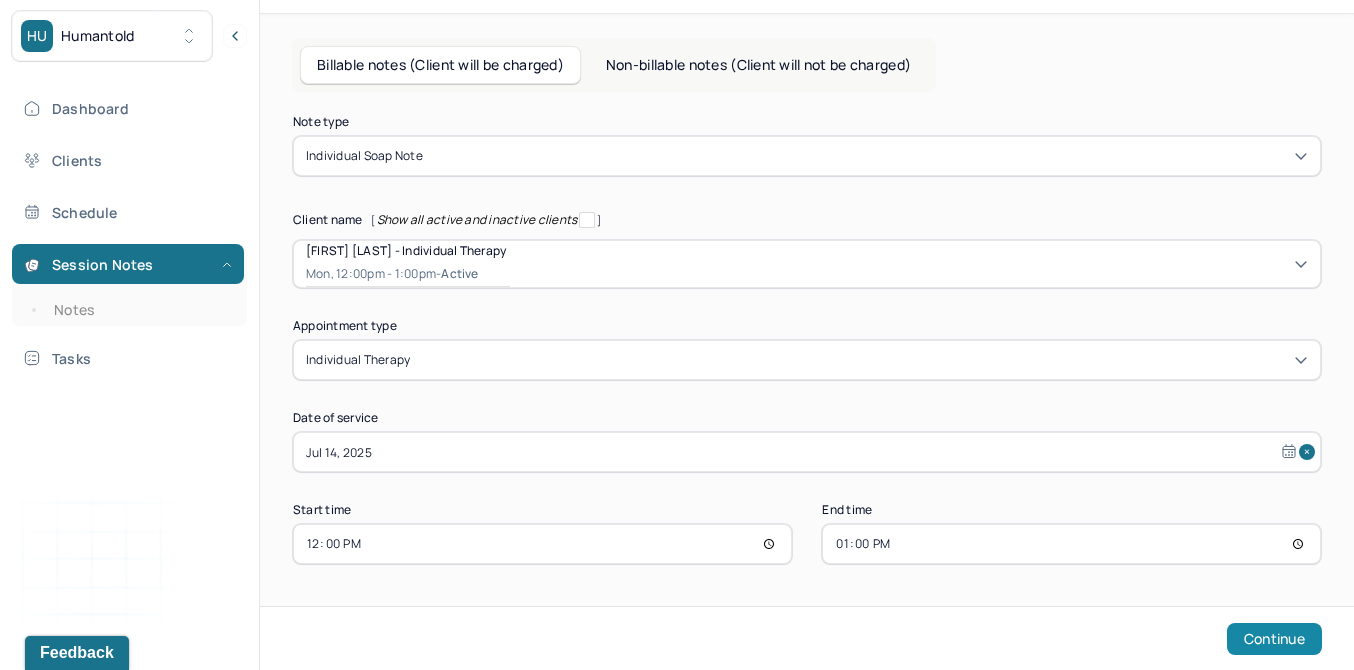click on "Continue" at bounding box center [1274, 639] 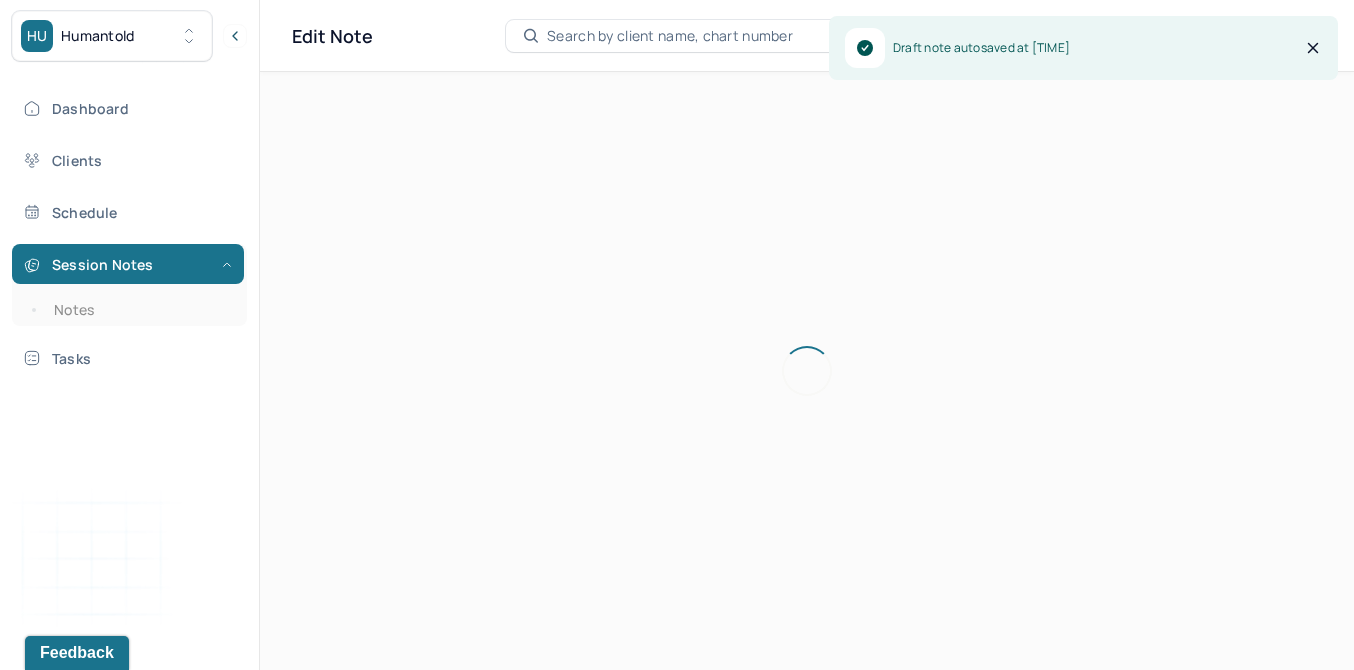 scroll, scrollTop: 0, scrollLeft: 0, axis: both 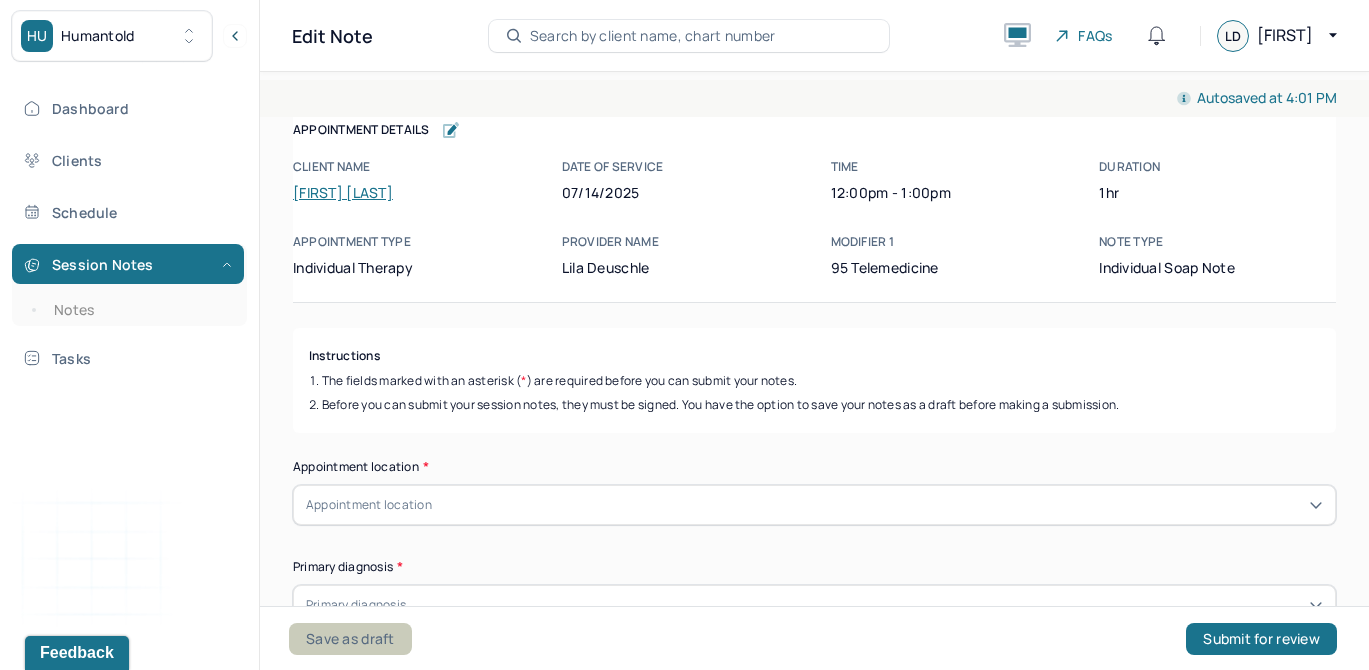 click on "Save as draft" at bounding box center (350, 639) 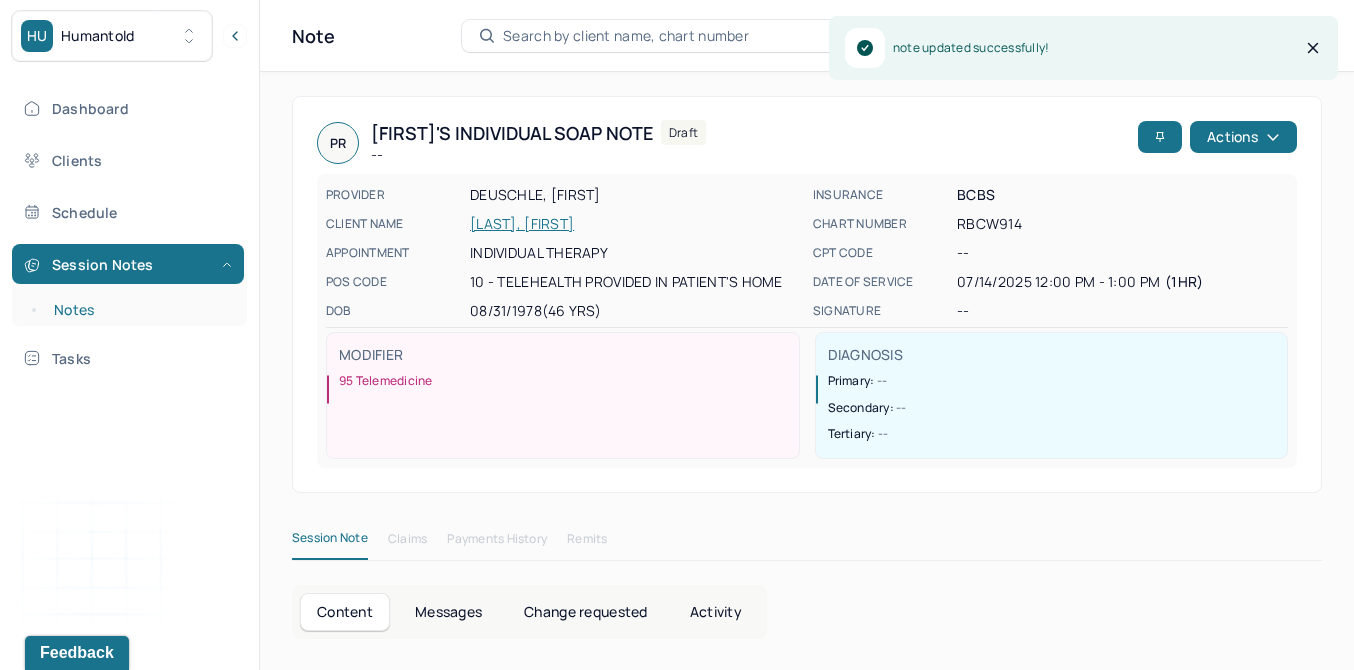 click on "Notes" at bounding box center (139, 310) 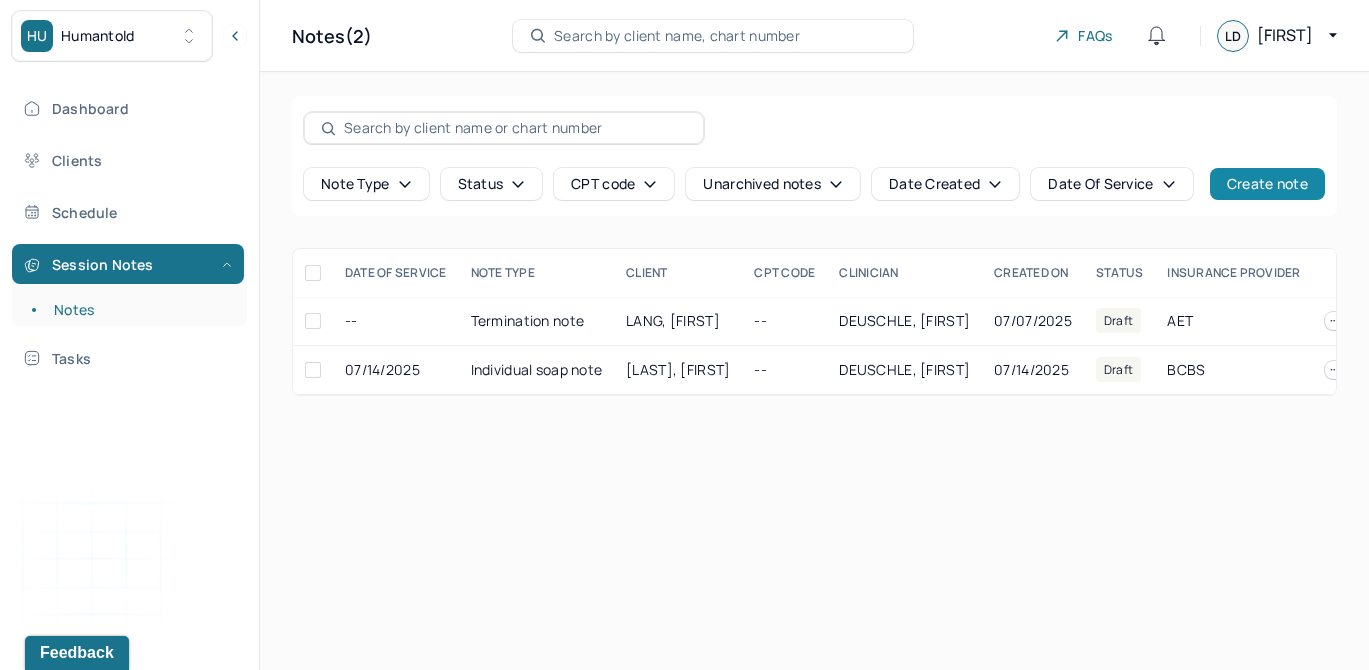 click on "Create note" at bounding box center (1267, 184) 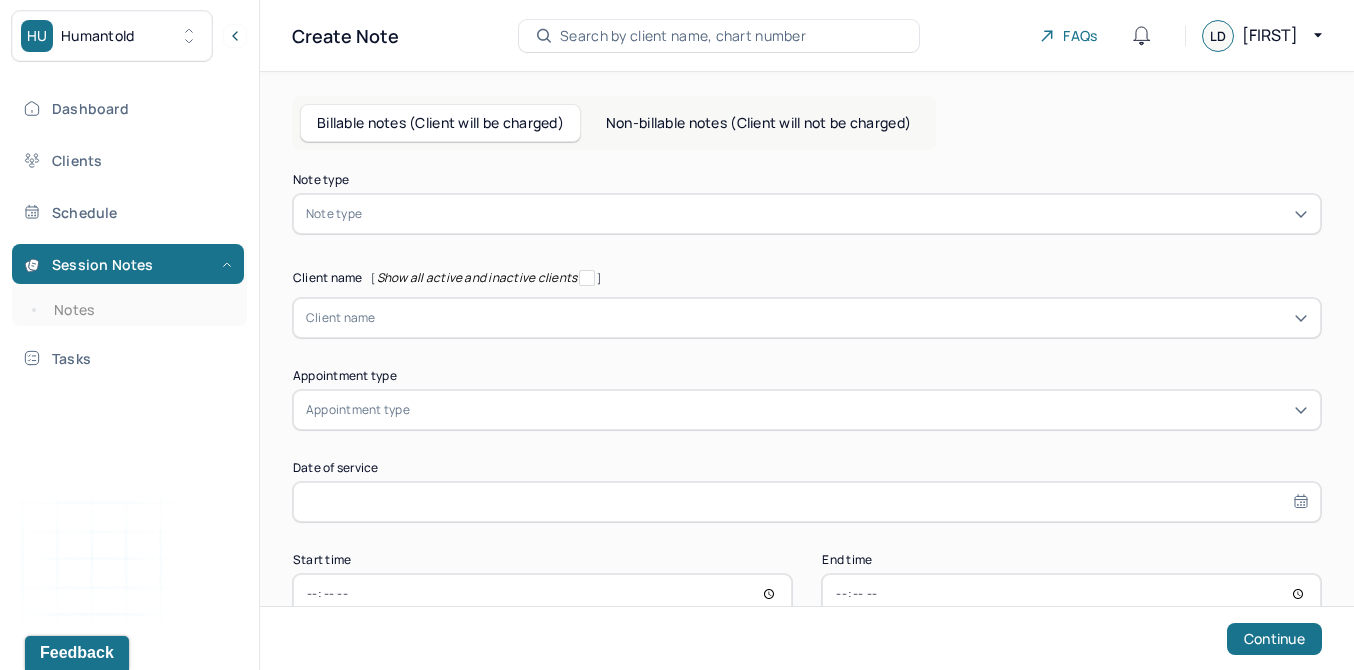 click on "Note type" at bounding box center [807, 214] 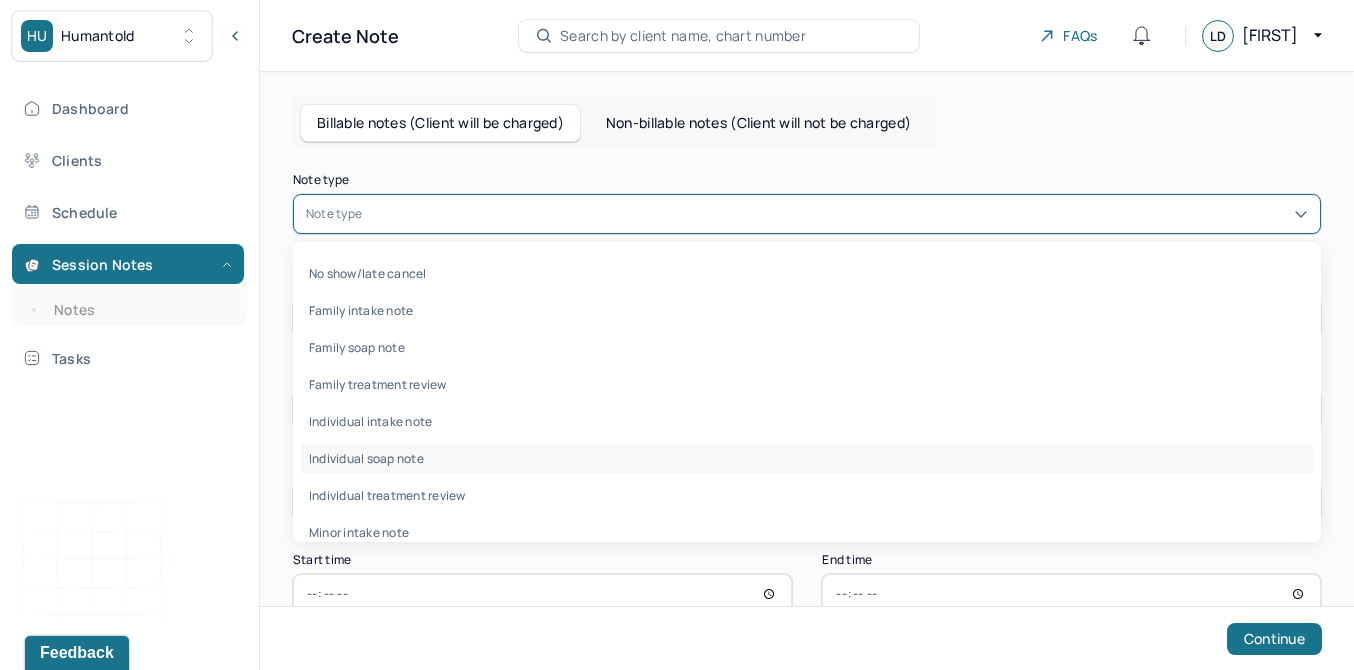 click on "Individual soap note" at bounding box center (807, 458) 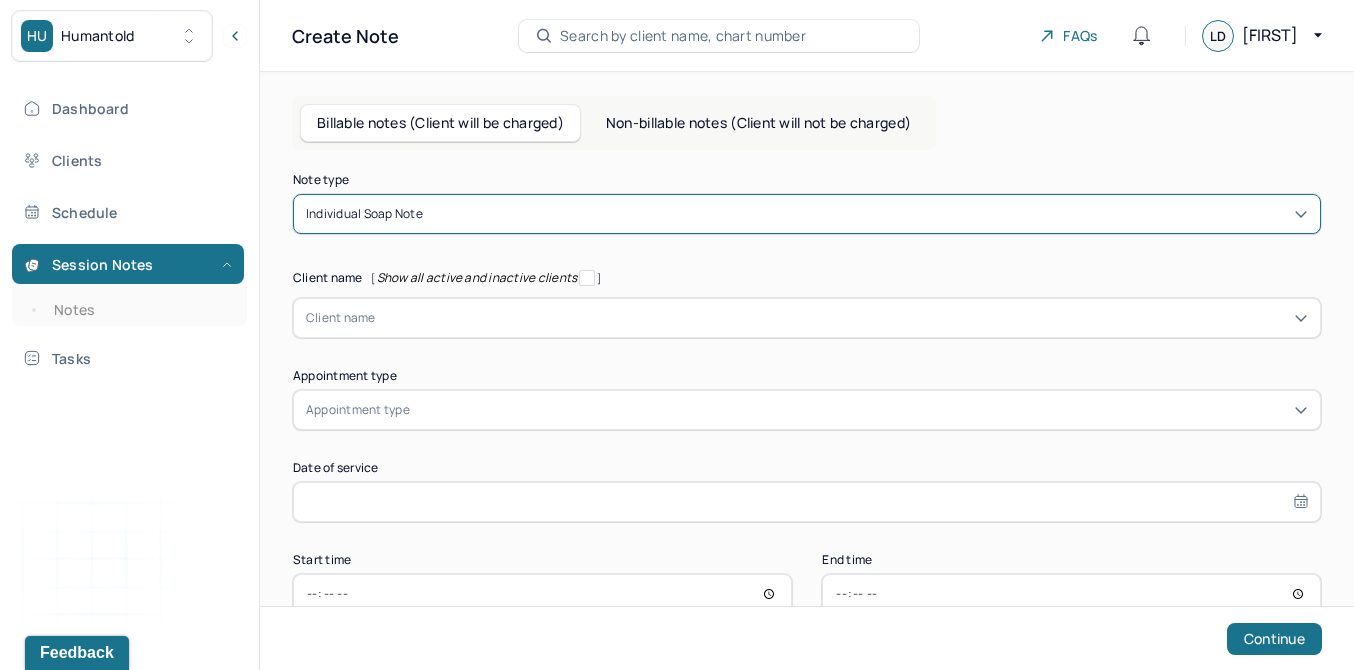 click at bounding box center [842, 318] 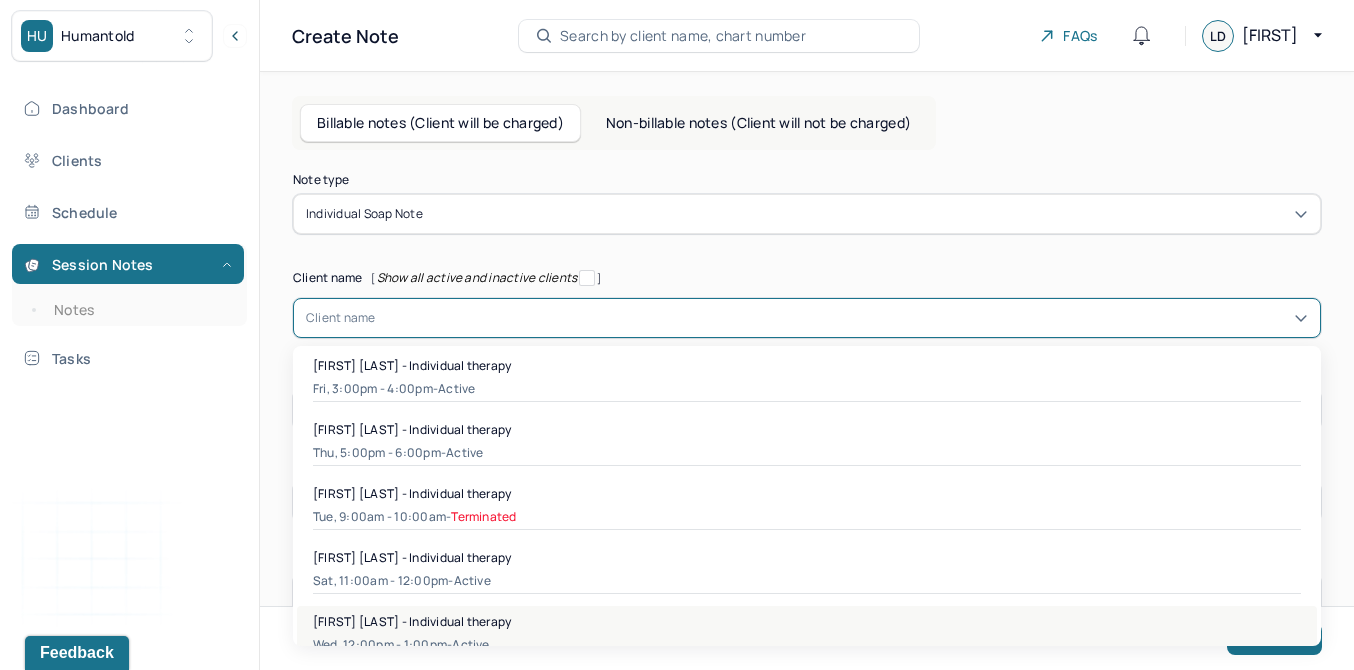 click on "[FIRST] [LAST] - Individual therapy" at bounding box center [412, 621] 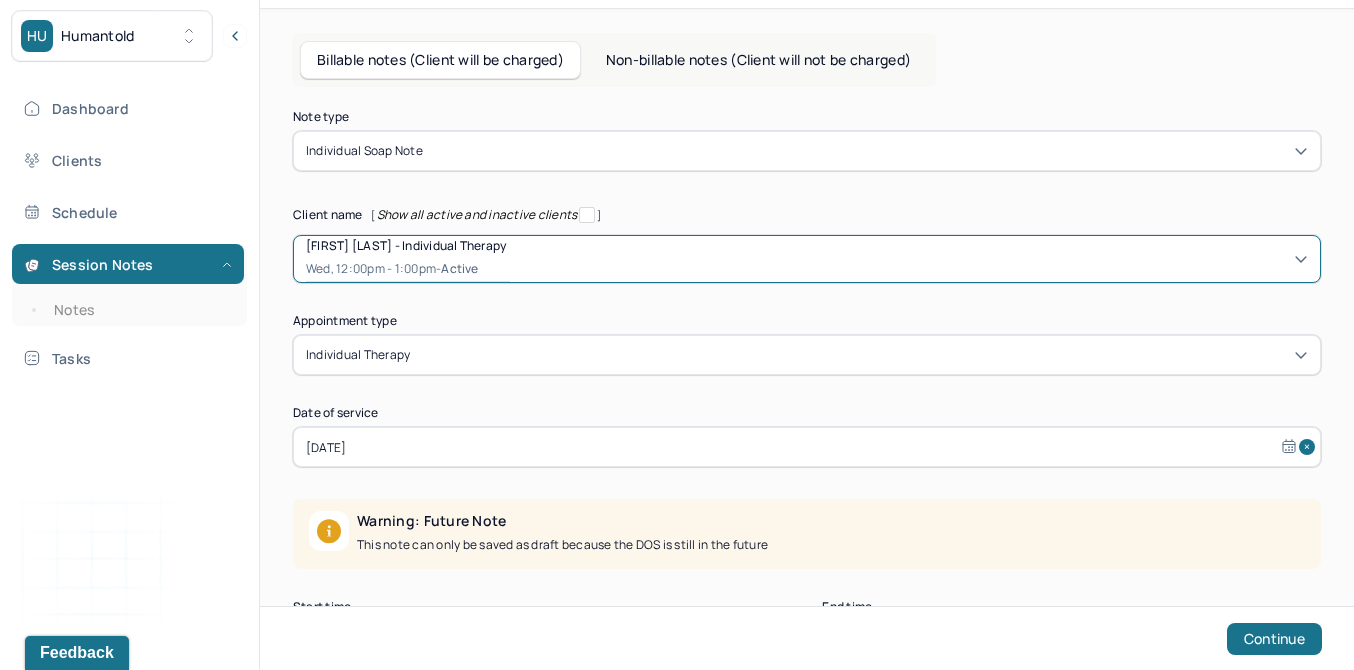scroll, scrollTop: 64, scrollLeft: 0, axis: vertical 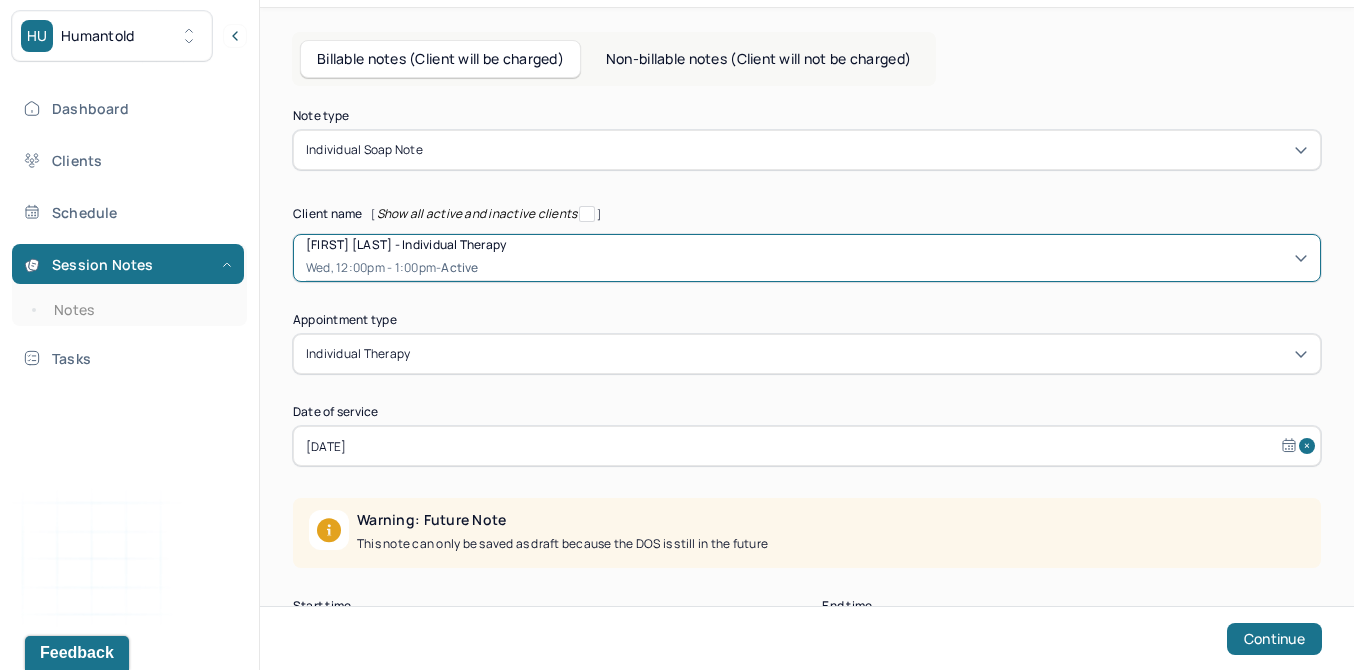 click on "[DATE]" at bounding box center [807, 446] 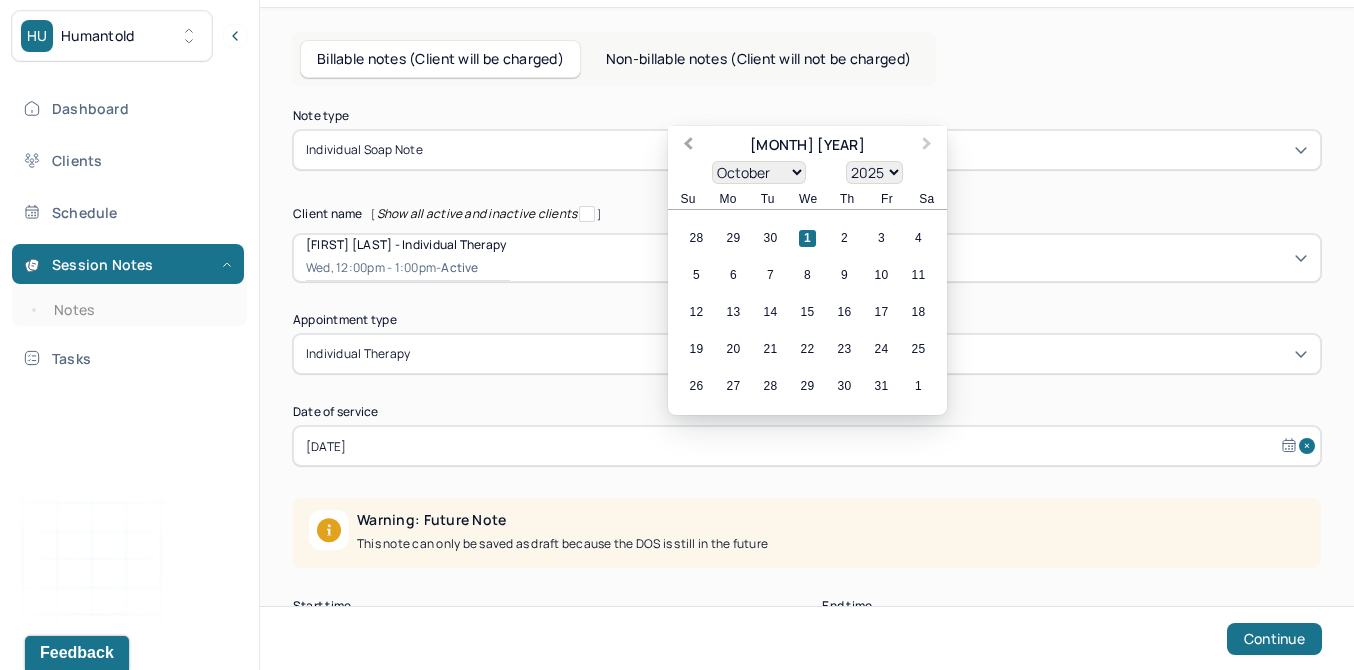 click on "Previous Month" at bounding box center [686, 147] 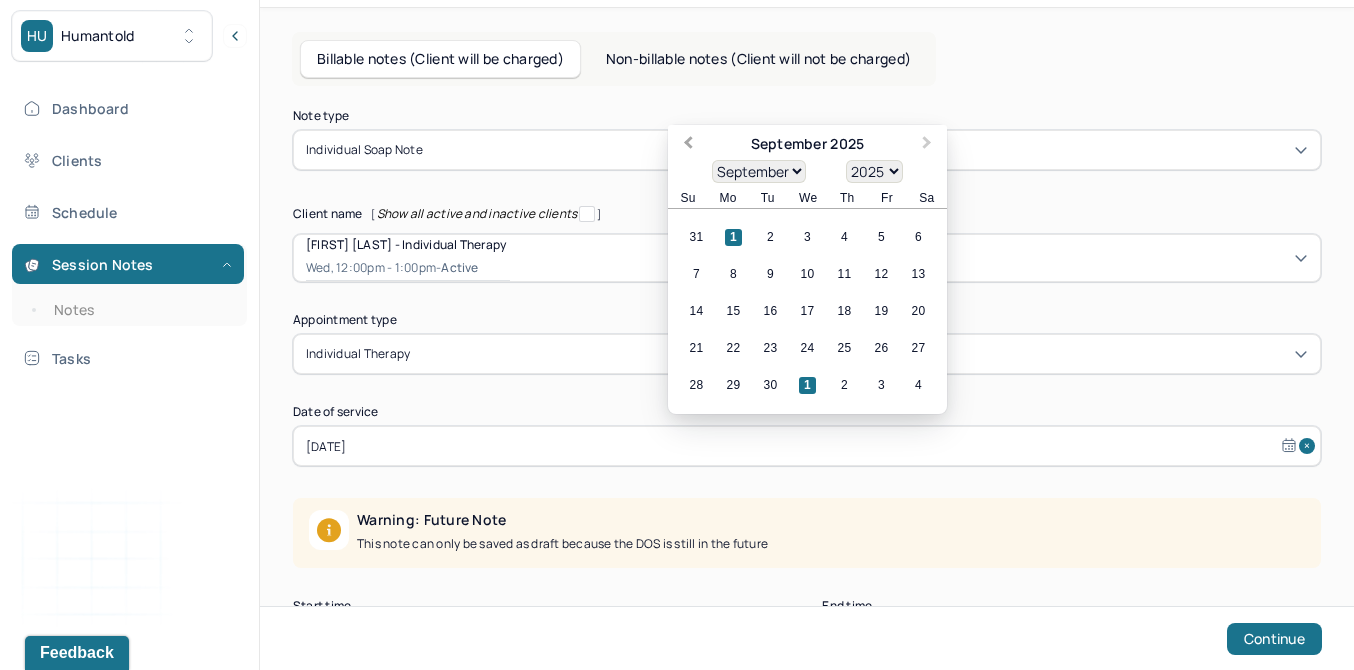 click on "Previous Month" at bounding box center (686, 146) 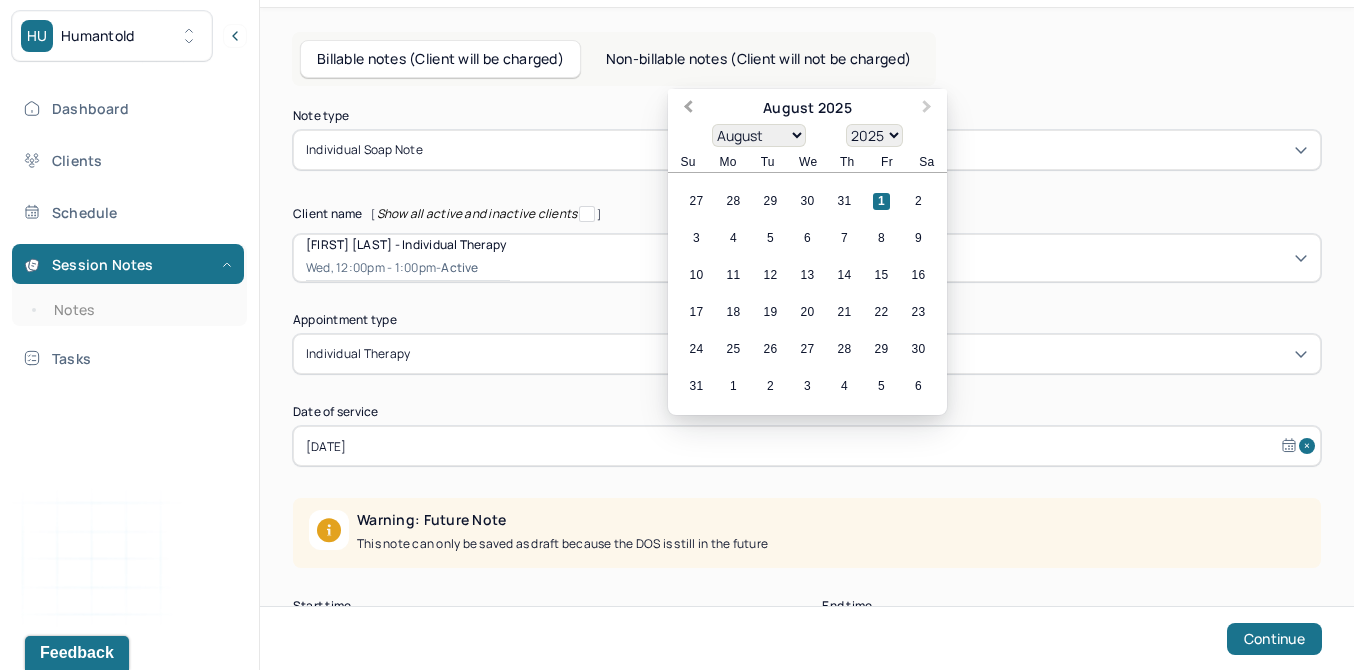 click on "Previous Month" at bounding box center (686, 110) 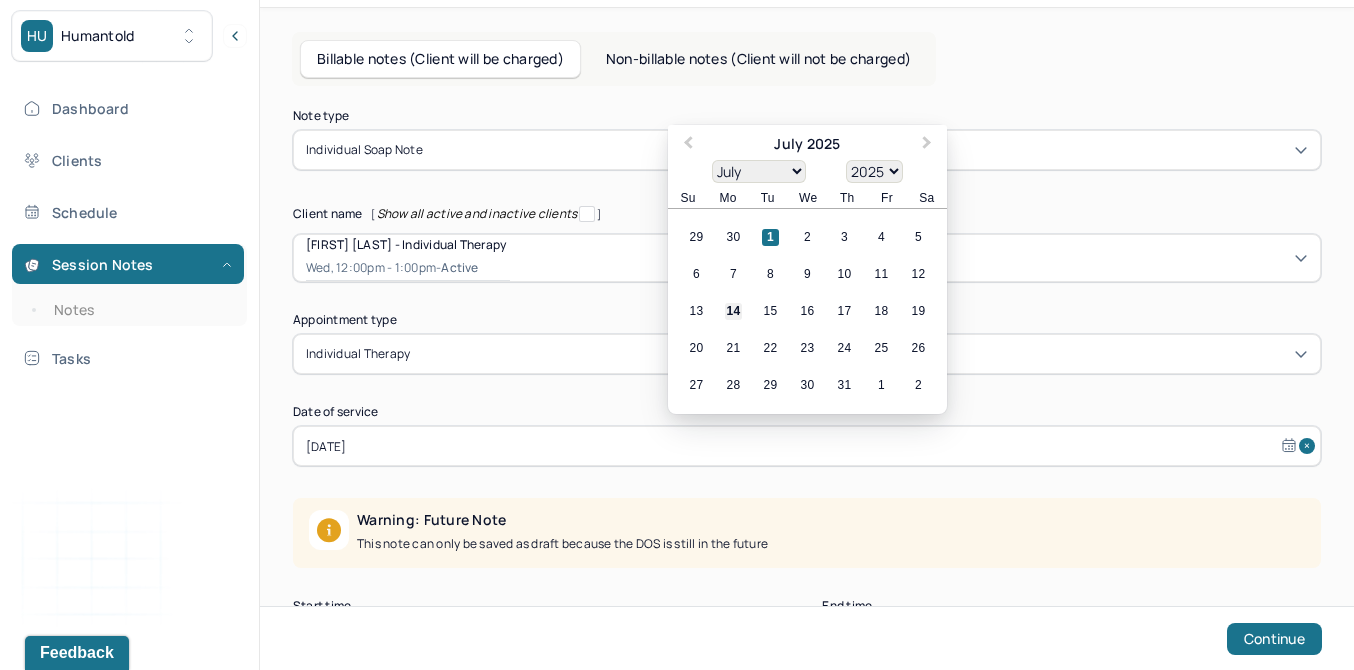 click on "14" at bounding box center [733, 311] 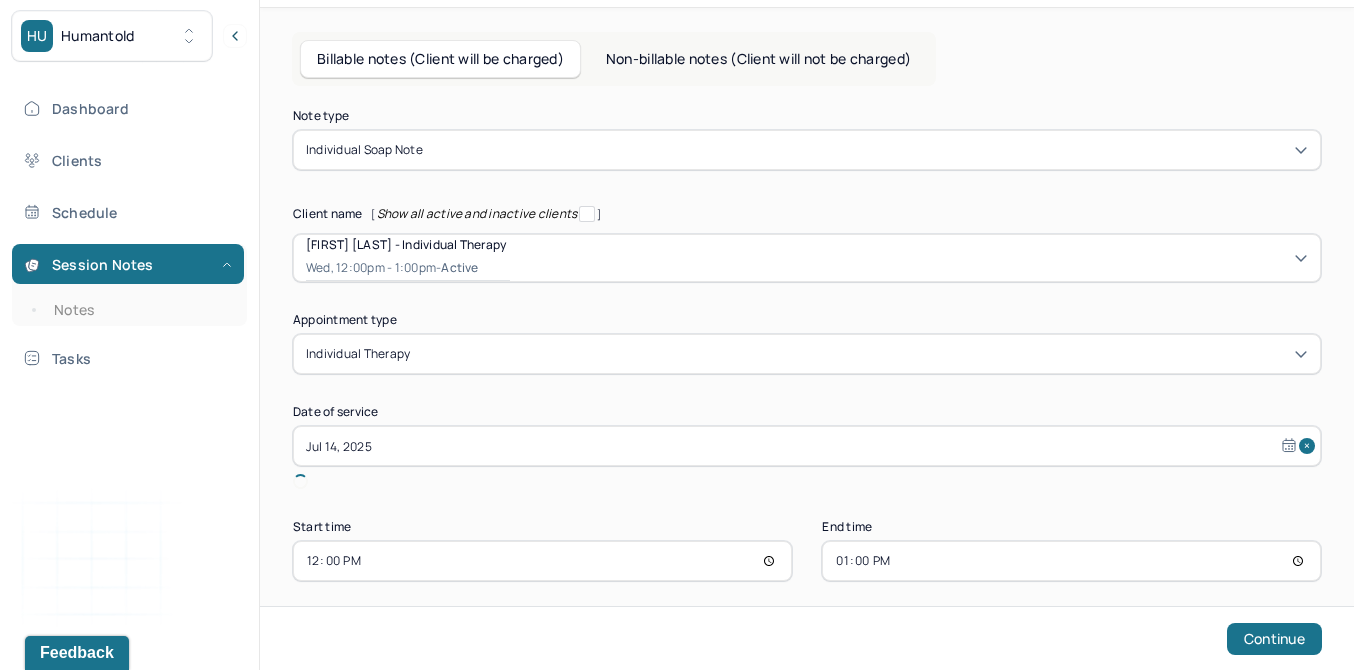 scroll, scrollTop: 58, scrollLeft: 0, axis: vertical 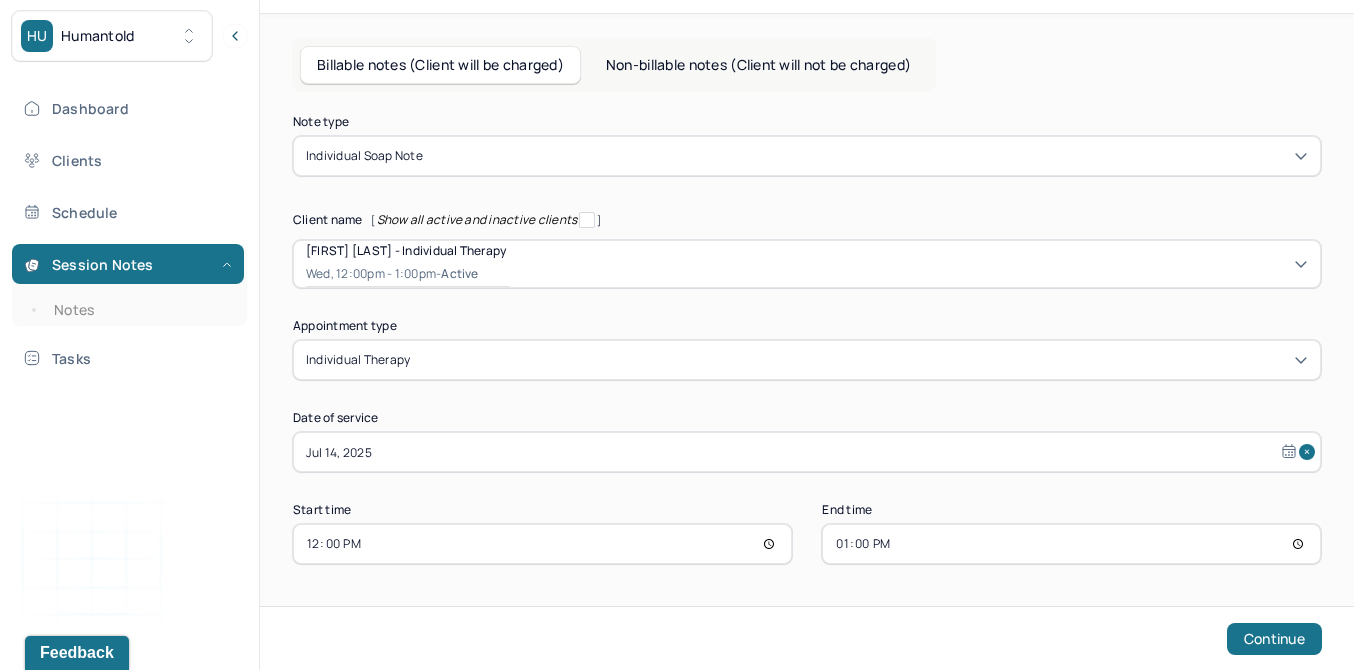 click on "12:00" at bounding box center [542, 544] 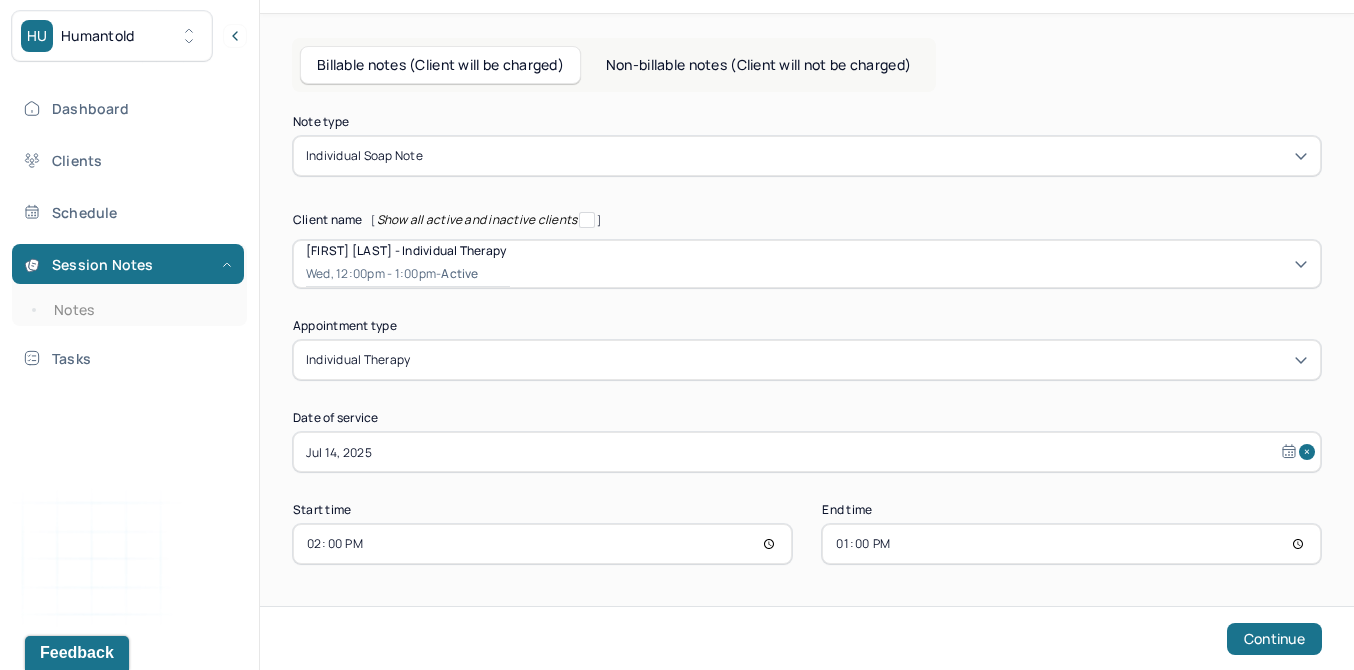 click on "13:00" at bounding box center (1071, 544) 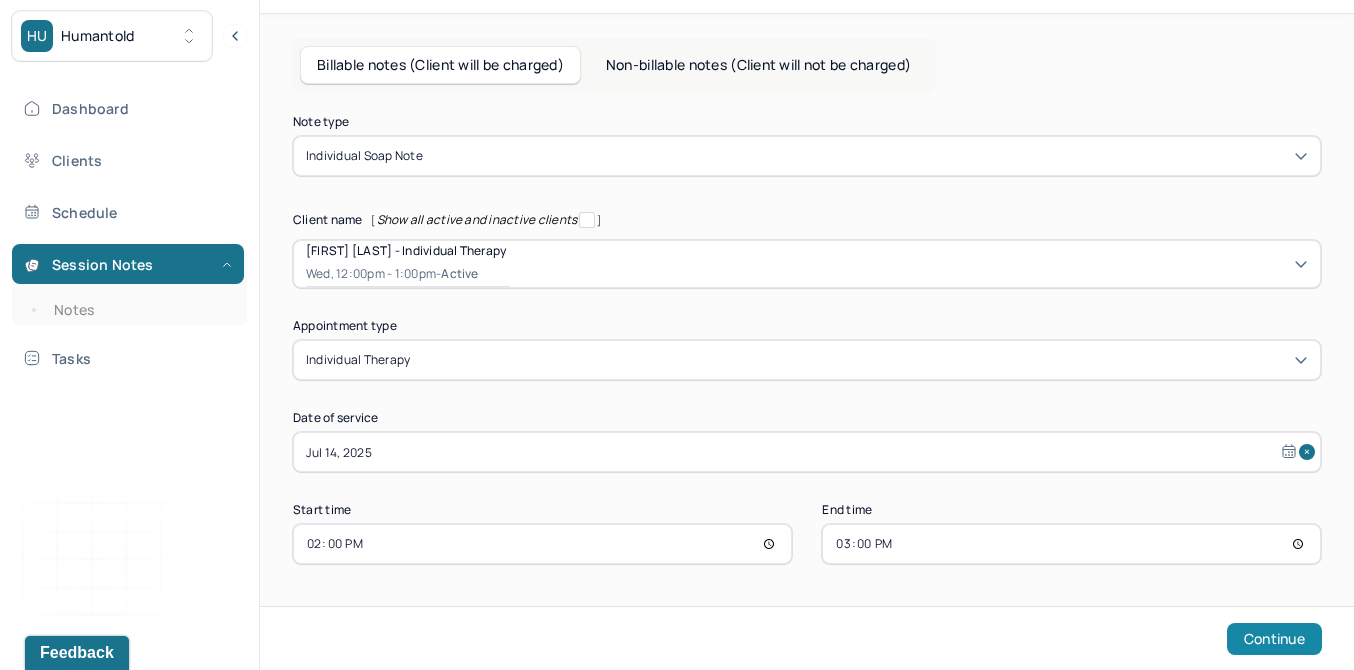 click on "Continue" at bounding box center [1274, 639] 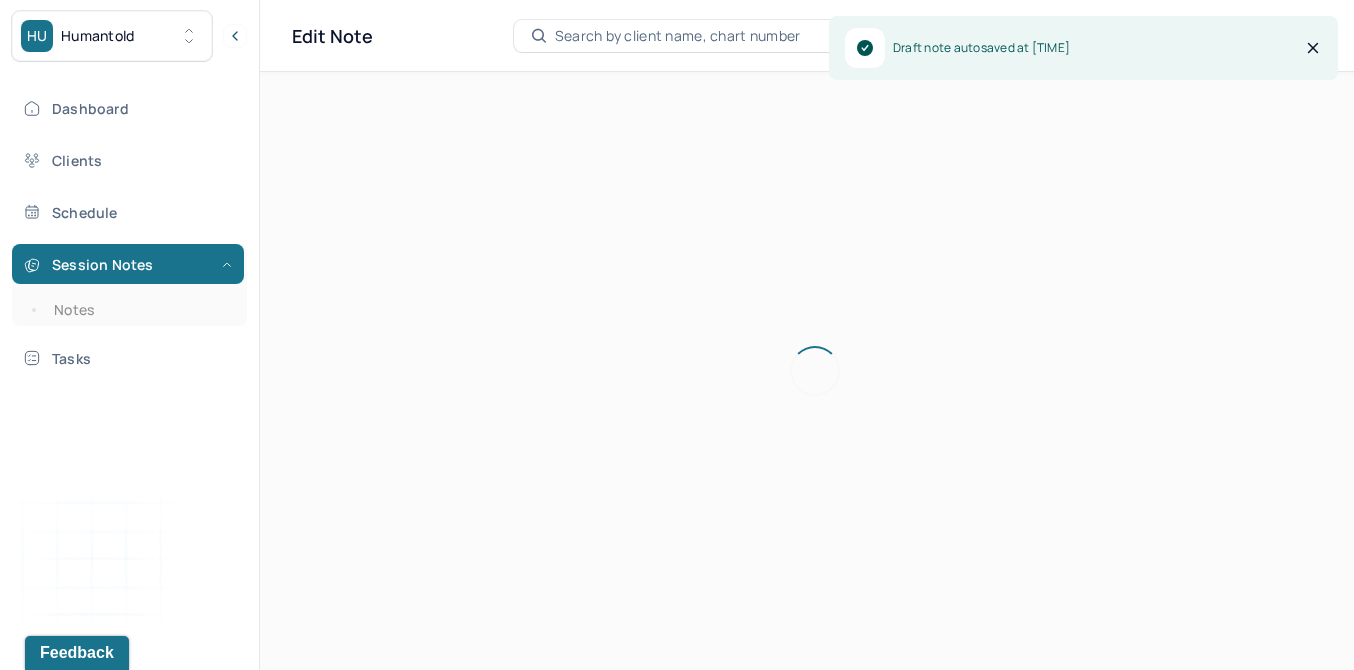 scroll, scrollTop: 0, scrollLeft: 0, axis: both 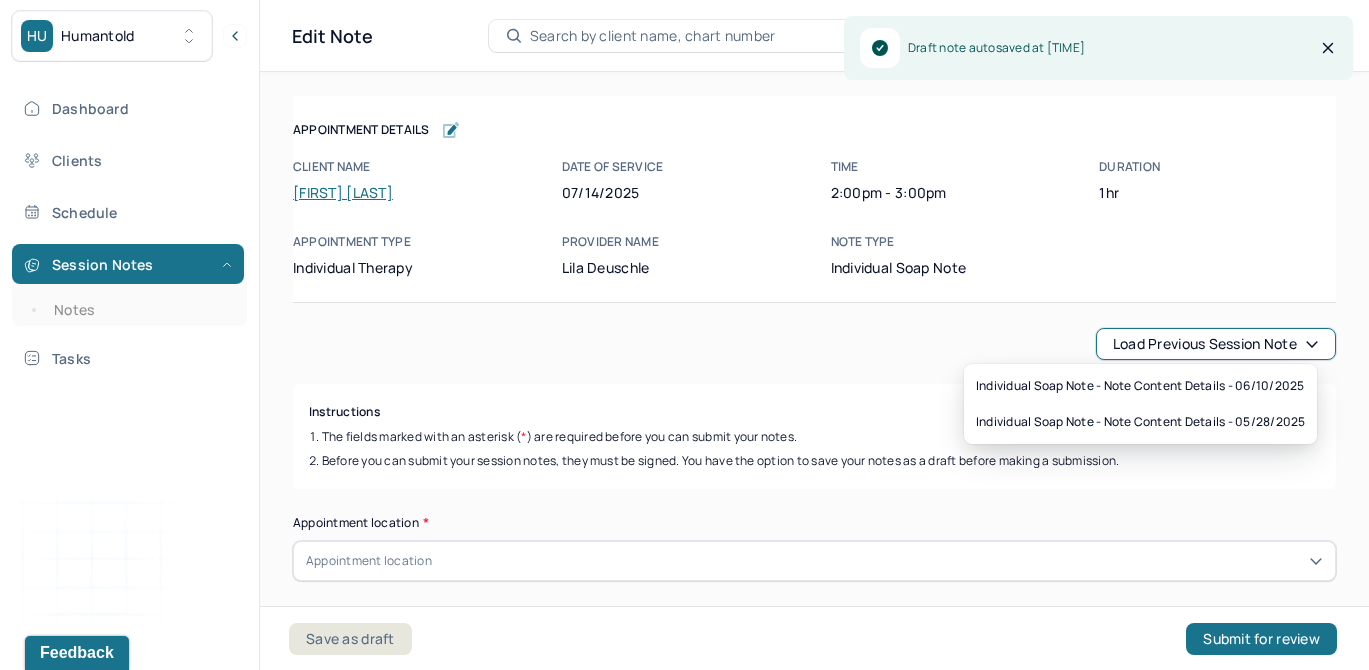 click on "Load previous session note" at bounding box center (1216, 344) 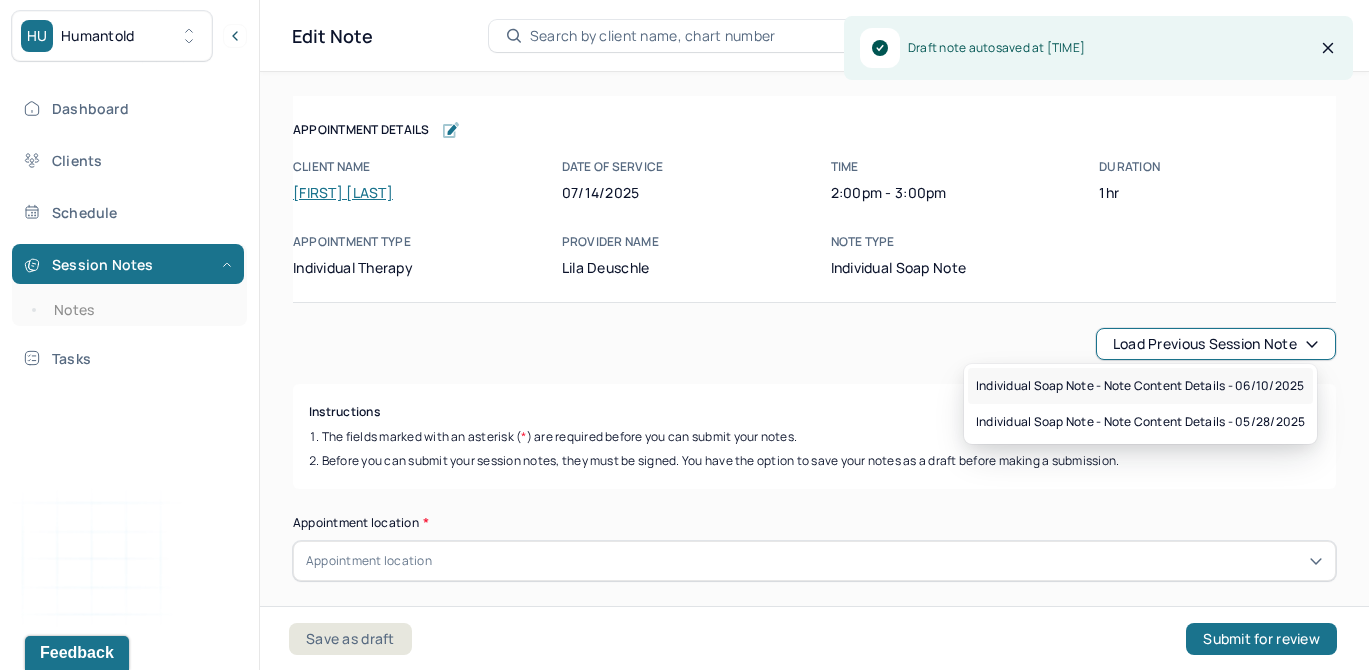 click on "Individual soap note   - Note content Details -   [DATE]" at bounding box center [1140, 386] 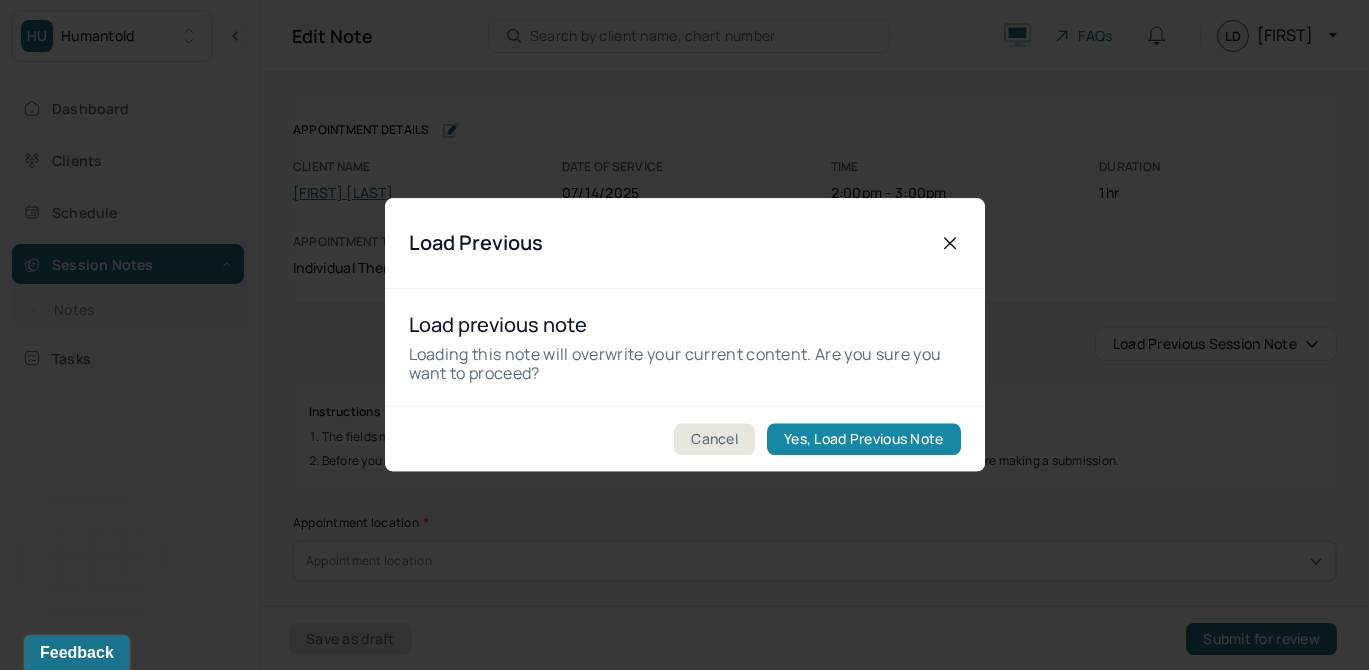 click on "Yes, Load Previous Note" at bounding box center (863, 440) 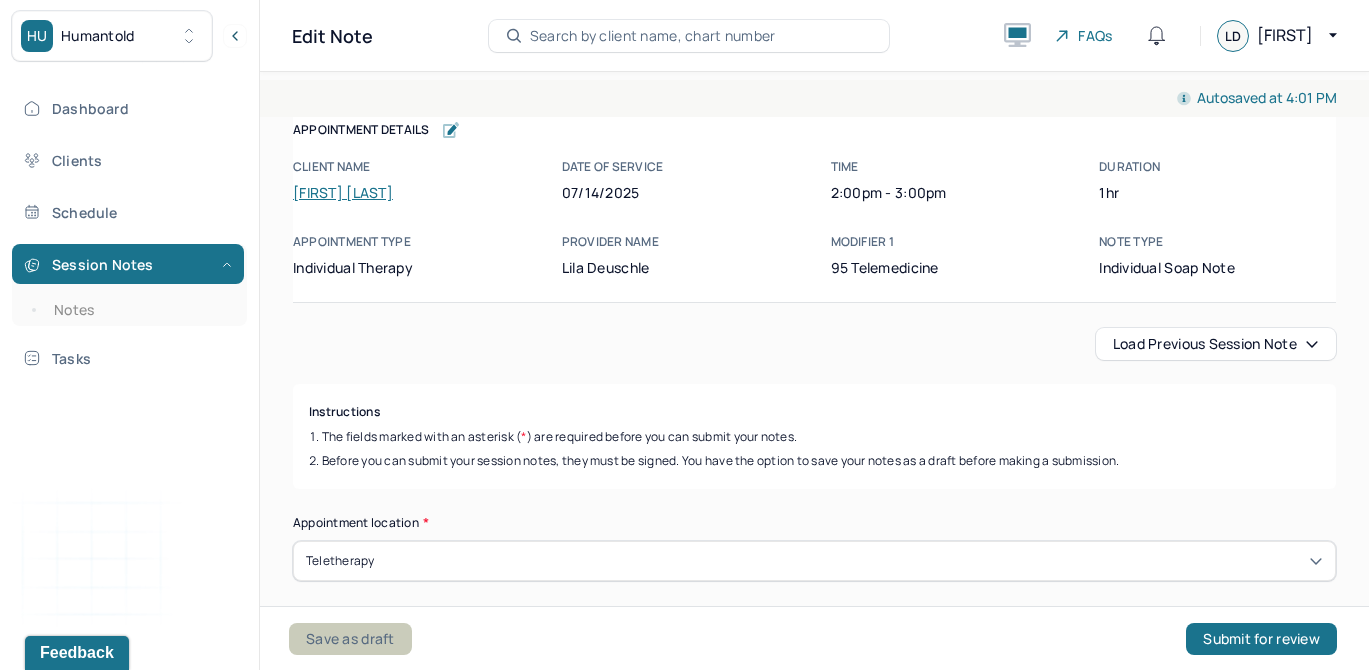 click on "Save as draft" at bounding box center [350, 639] 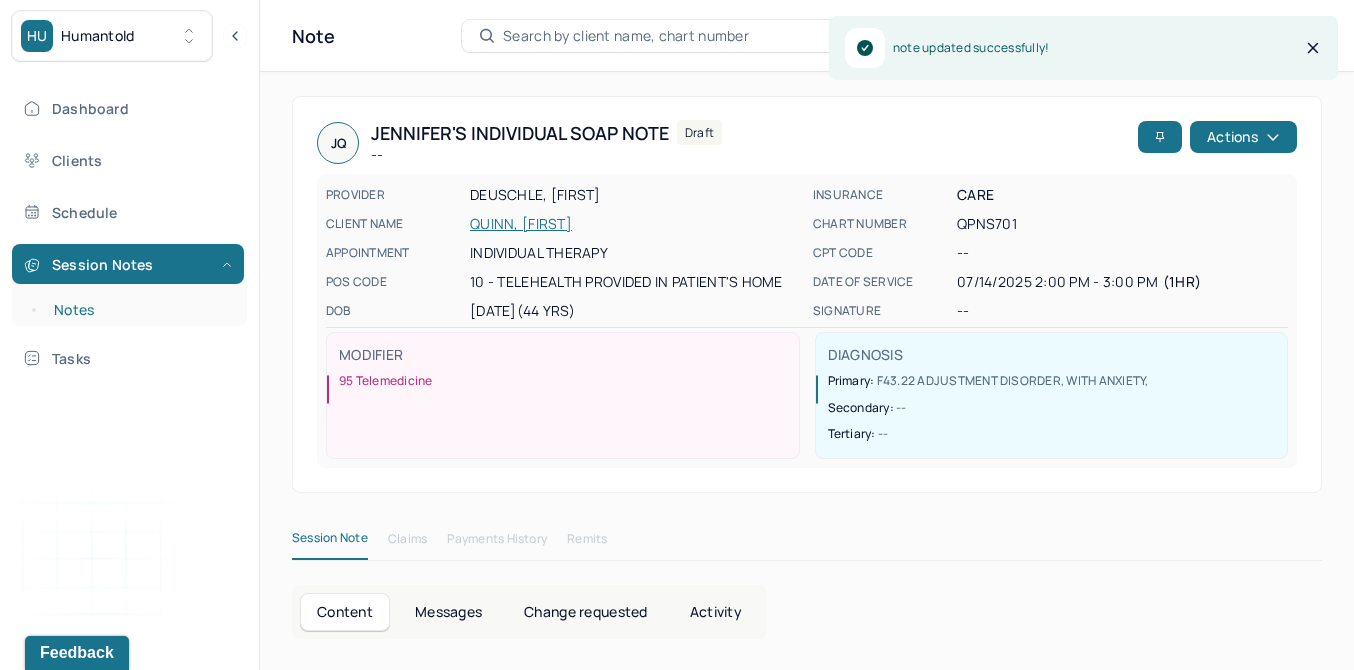 click on "Notes" at bounding box center [139, 310] 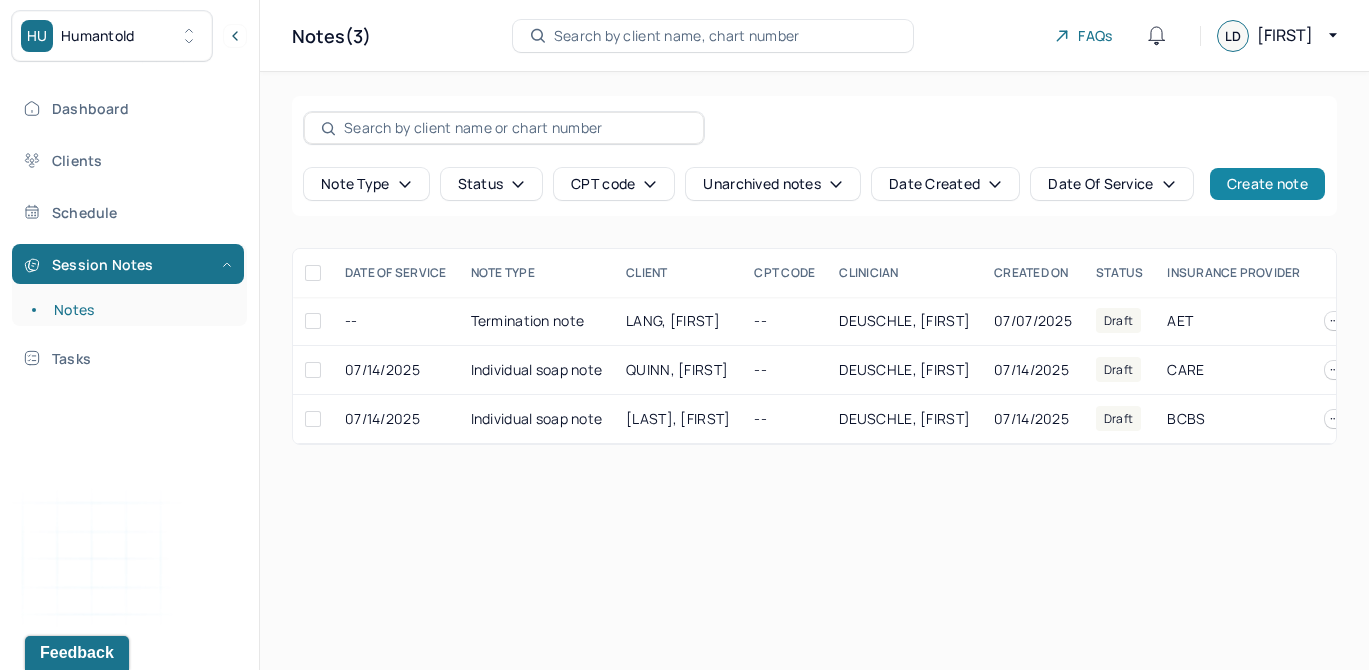 click on "Create note" at bounding box center (1267, 184) 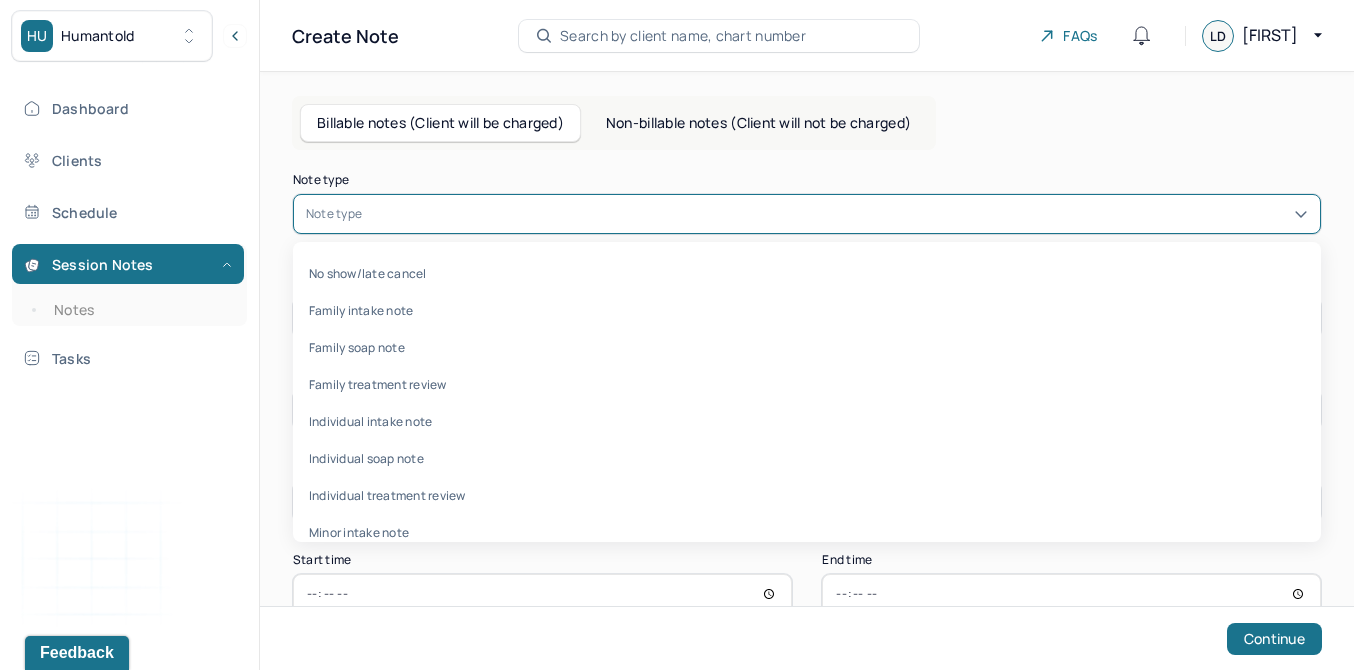 click on "Note type" at bounding box center [807, 214] 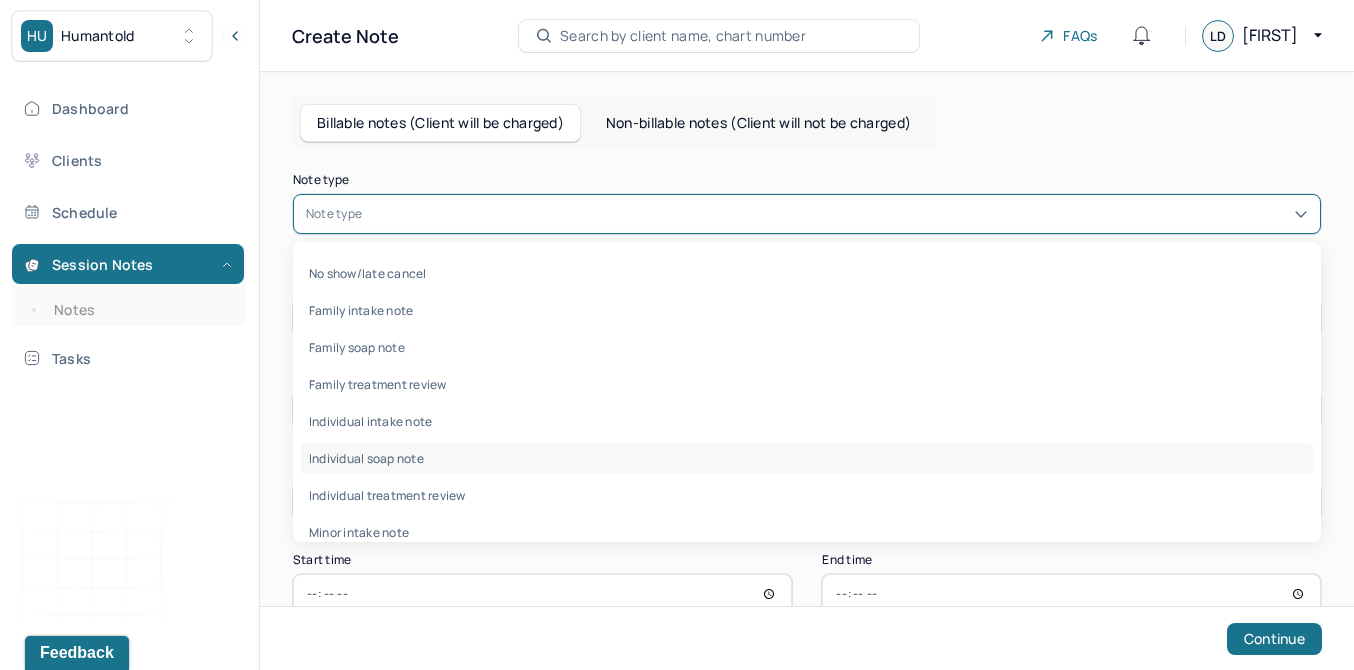 click on "Individual soap note" at bounding box center (807, 458) 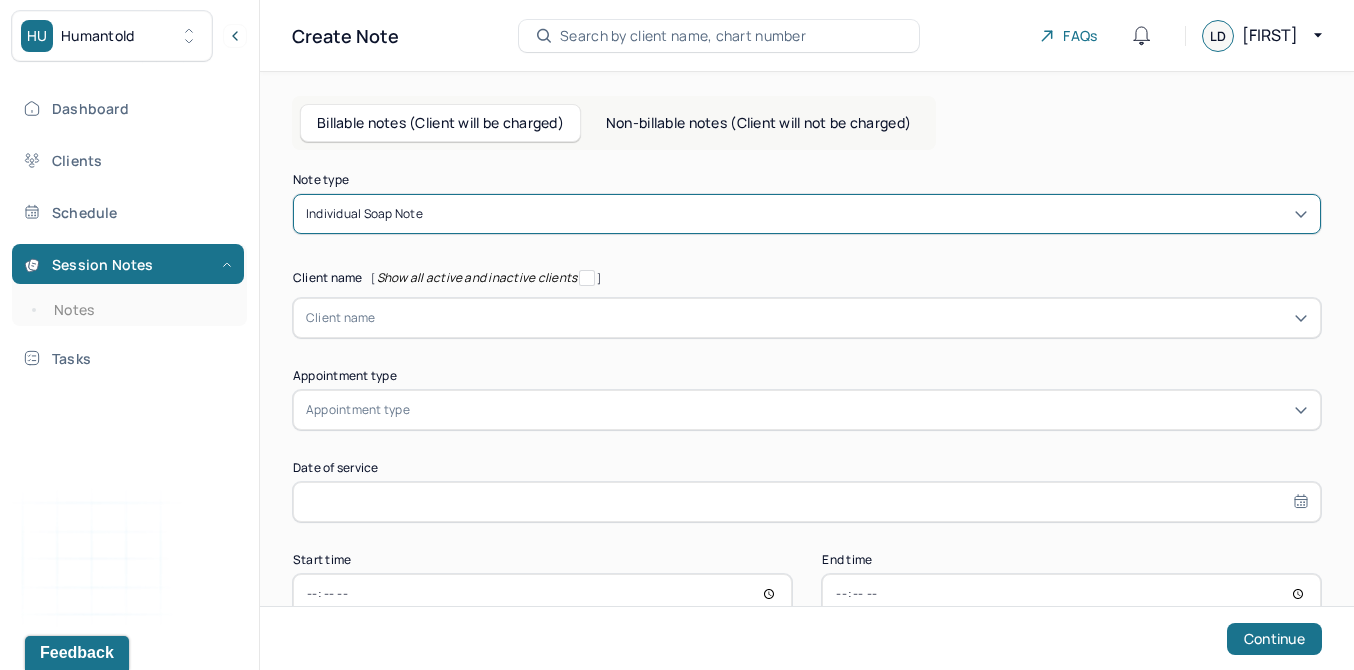 click at bounding box center [842, 318] 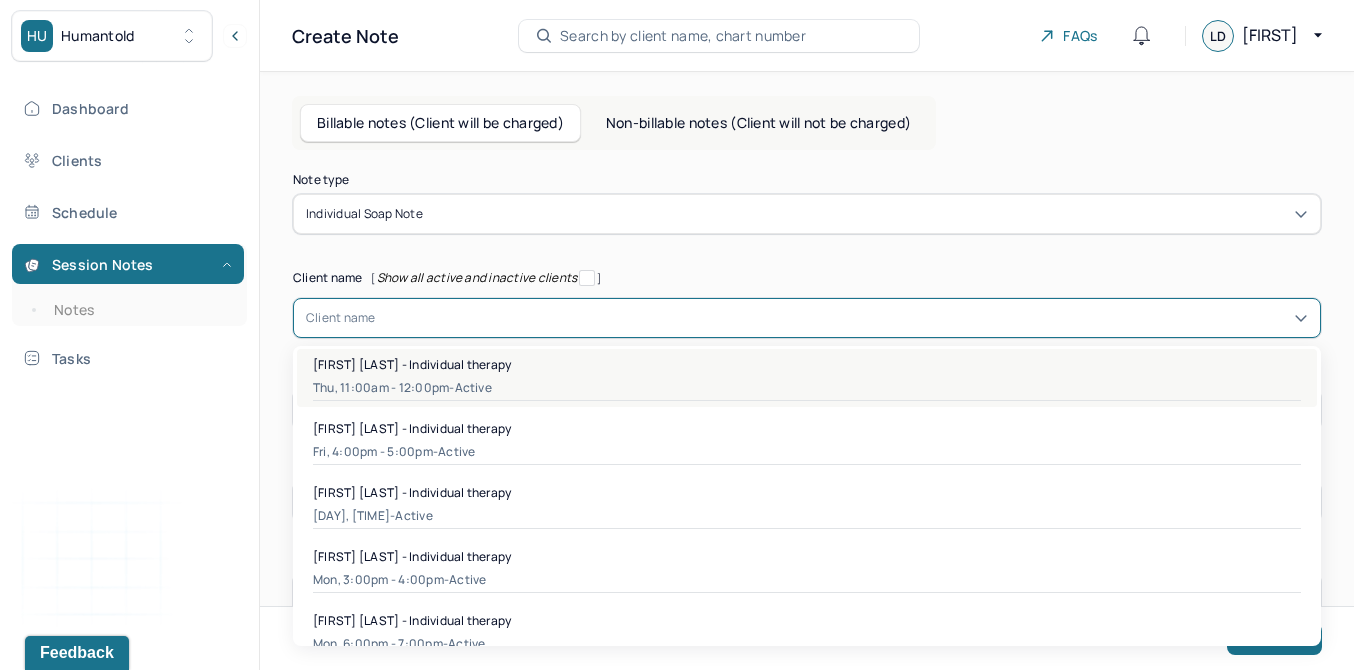 scroll, scrollTop: 461, scrollLeft: 0, axis: vertical 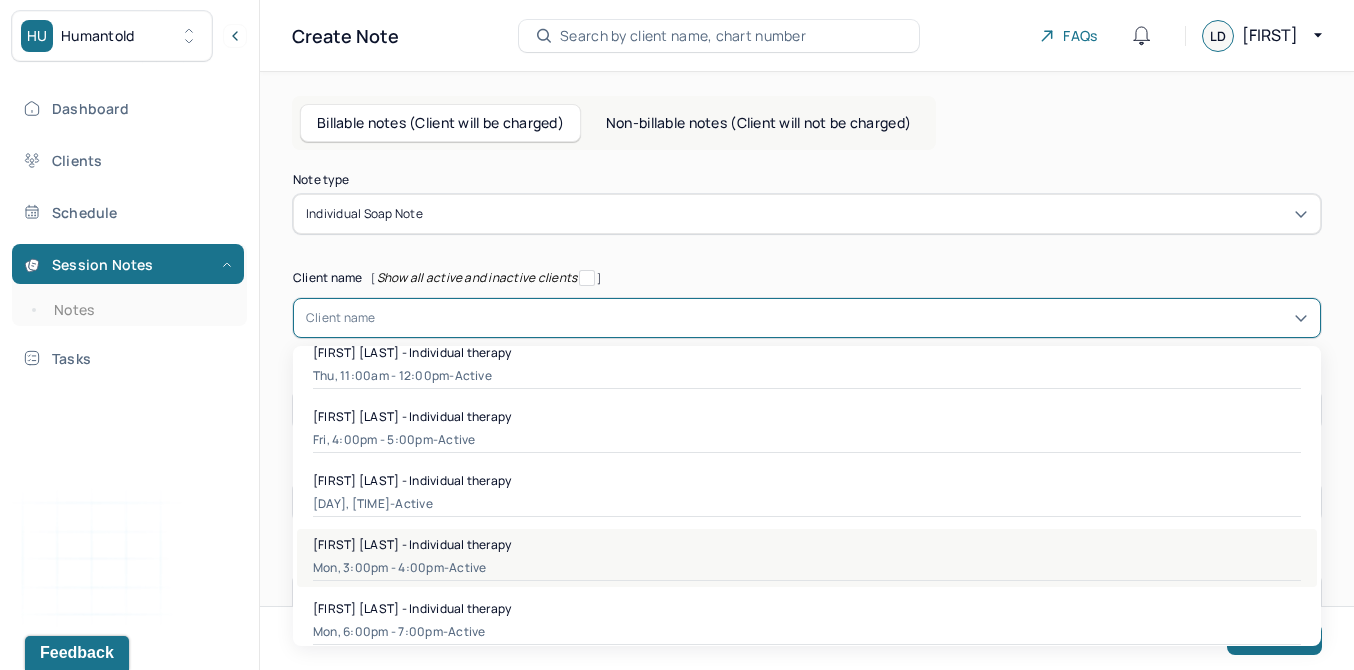 click on "[FIRST] [LAST] - Individual therapy" at bounding box center [807, 544] 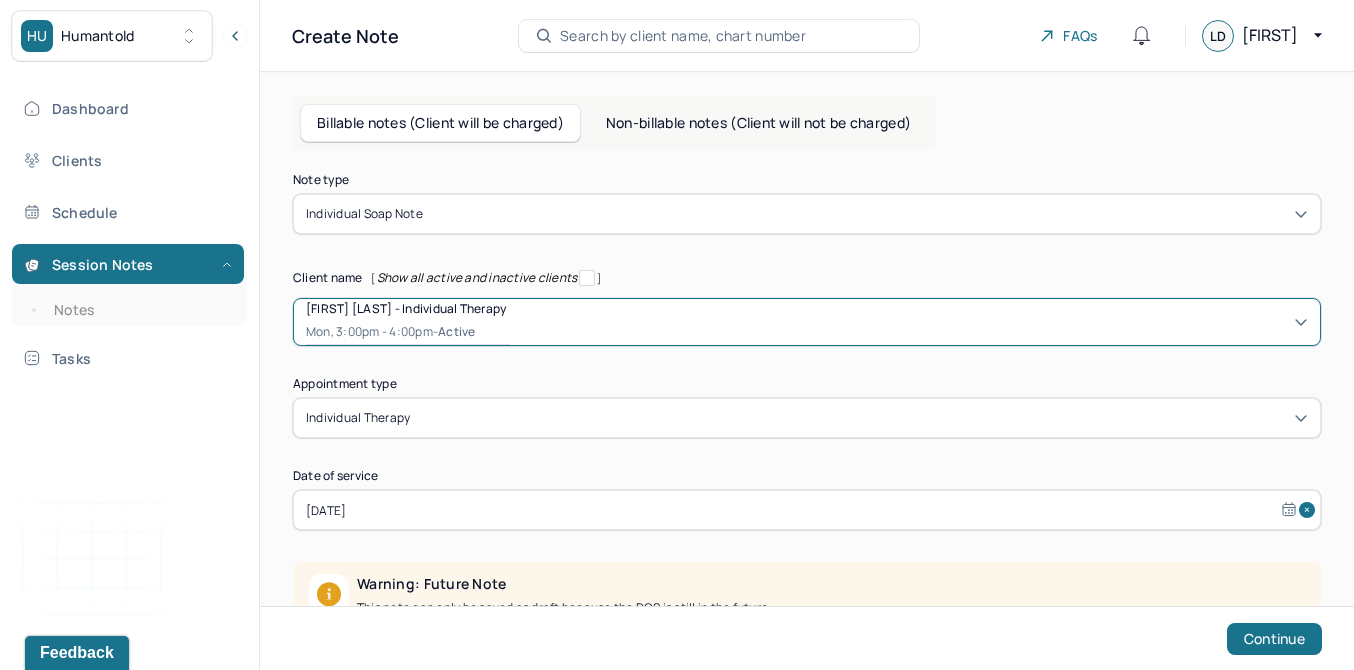 select on "9" 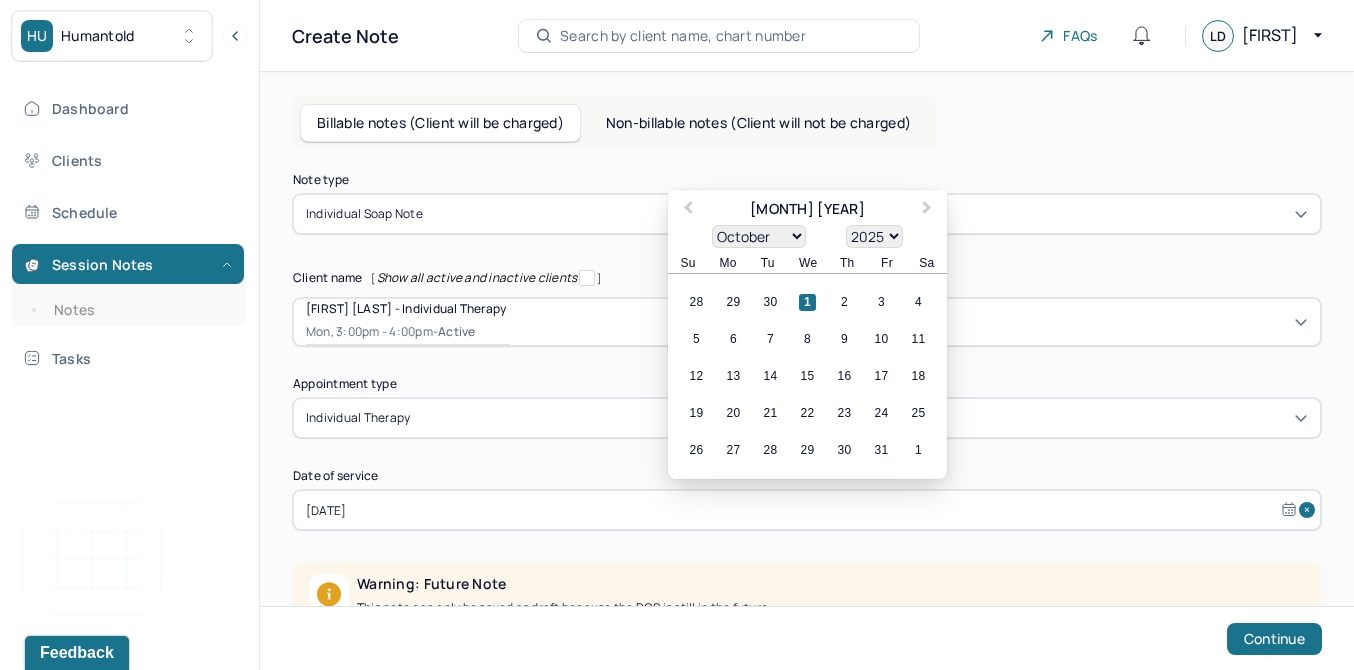 click on "[DATE]" at bounding box center (807, 510) 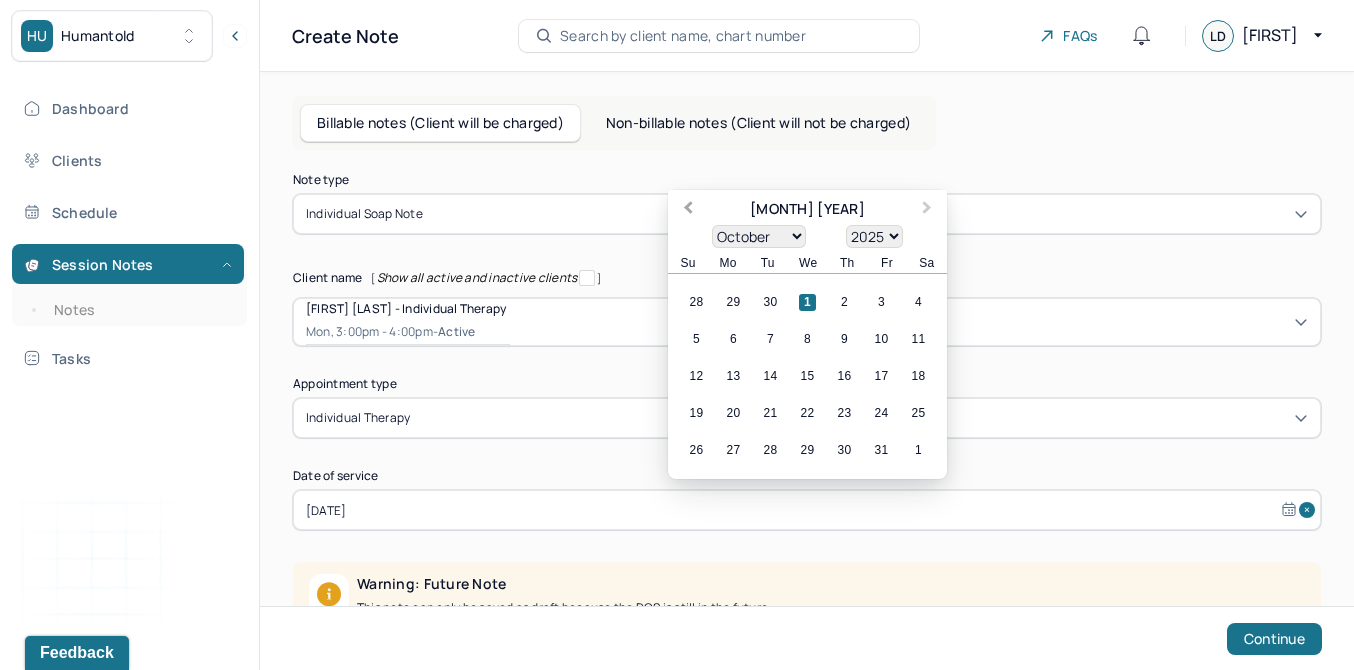 click on "Previous Month" at bounding box center [686, 211] 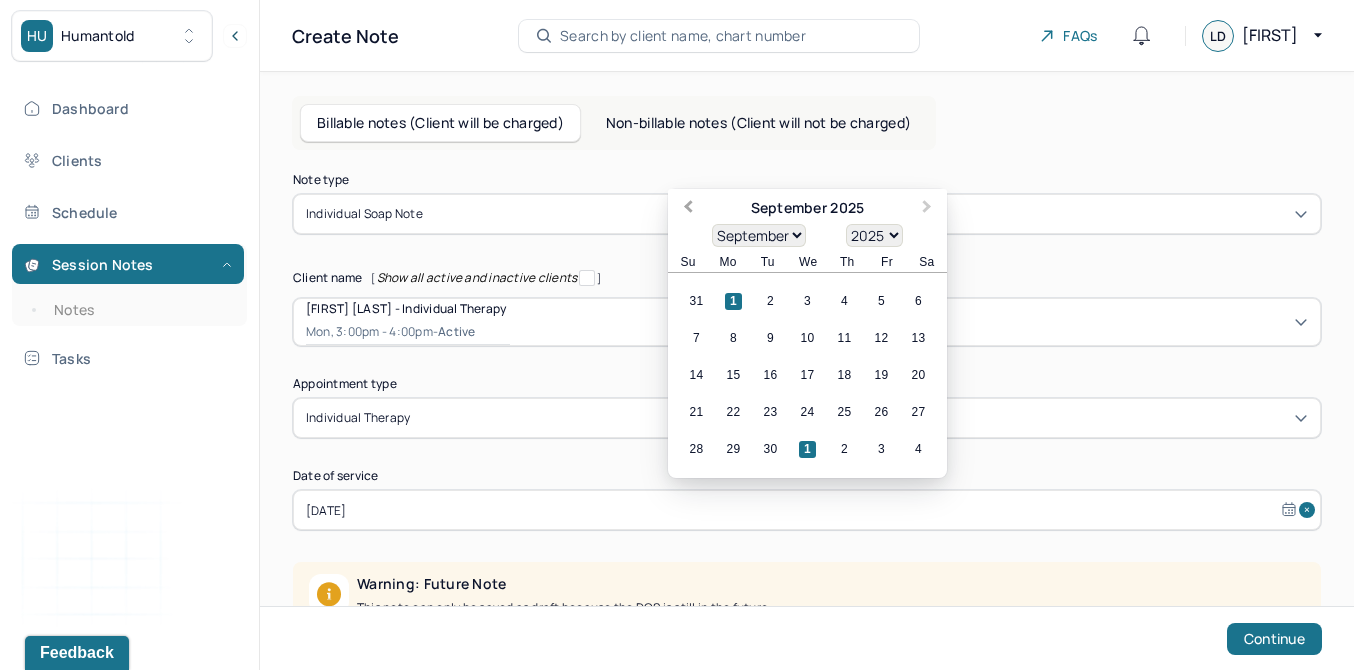 click on "Previous Month" at bounding box center [688, 209] 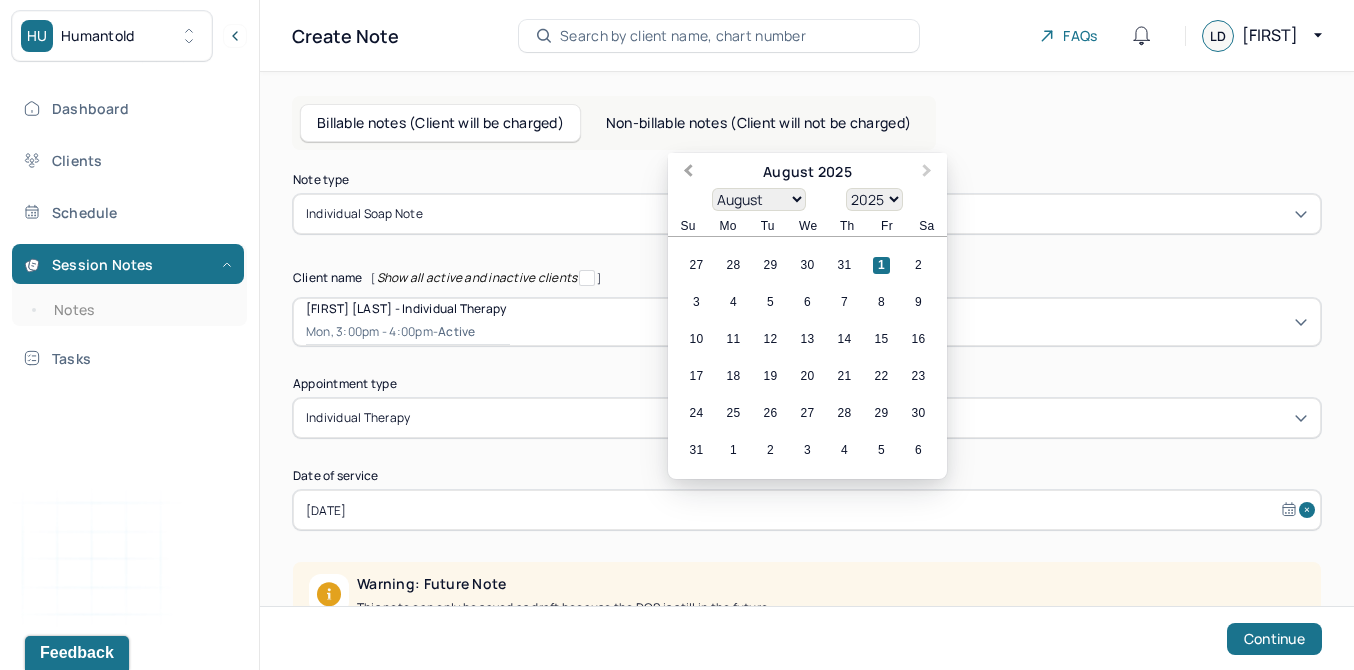 click on "January February March April May June July August September October November December 1900 1901 1902 1903 1904 1905 1906 1907 1908 1909 1910 1911 1912 1913 1914 1915 1916 1917 1918 1919 1920 1921 1922 1923 1924 1925 1926 1927 1928 1929 1930 1931 1932 1933 1934 1935 1936 1937 1938 1939 1940 1941 1942 1943 1944 1945 1946 1947 1948 1949 1950 1951 1952 1953 1954 1955 1956 1957 1958 1959 1960 1961 1962 1963 1964 1965 1966 1967 1968 1969 1970 1971 1972 1973 1974 1975 1976 1977 1978 1979 1980 1981 1982 1983 1984 1985 1986 1987 1988 1989 1990 1991 1992 1993 1994 1995 1996 1997 1998 1999 2000 2001 2002 2003 2004 2005 2006 2007 2008 2009 2010 2011 2012 2013 2014 2015 2016 2017 2018 2019 2020 2021 2022 2023 2024 2025 2026 2027 2028 2029 2030 2031 2032 2033 2034 2035 2036 2037 2038 2039 2040 2041 2042 2043 2044 2045 2046 2047 2048 2049 2050 2051 2052 2053 2054 2055 2056 2057 2058 2059 2060 2061 2062 2063 2064 2065 2066 2067 2068 2069 2070 2071 2072 2073 2074 2075 2076 2077 2078 2079 2080 2081 2082 2083 2084 2085 2086" at bounding box center [807, 199] 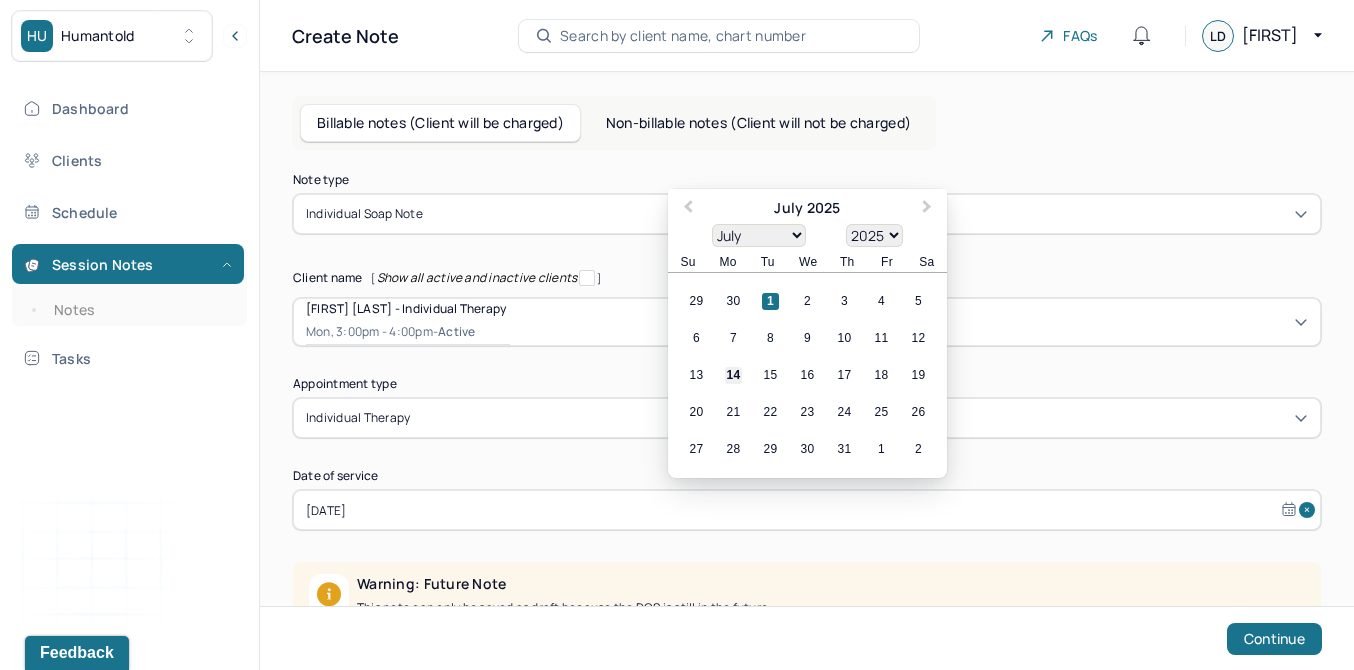 click on "14" at bounding box center (733, 375) 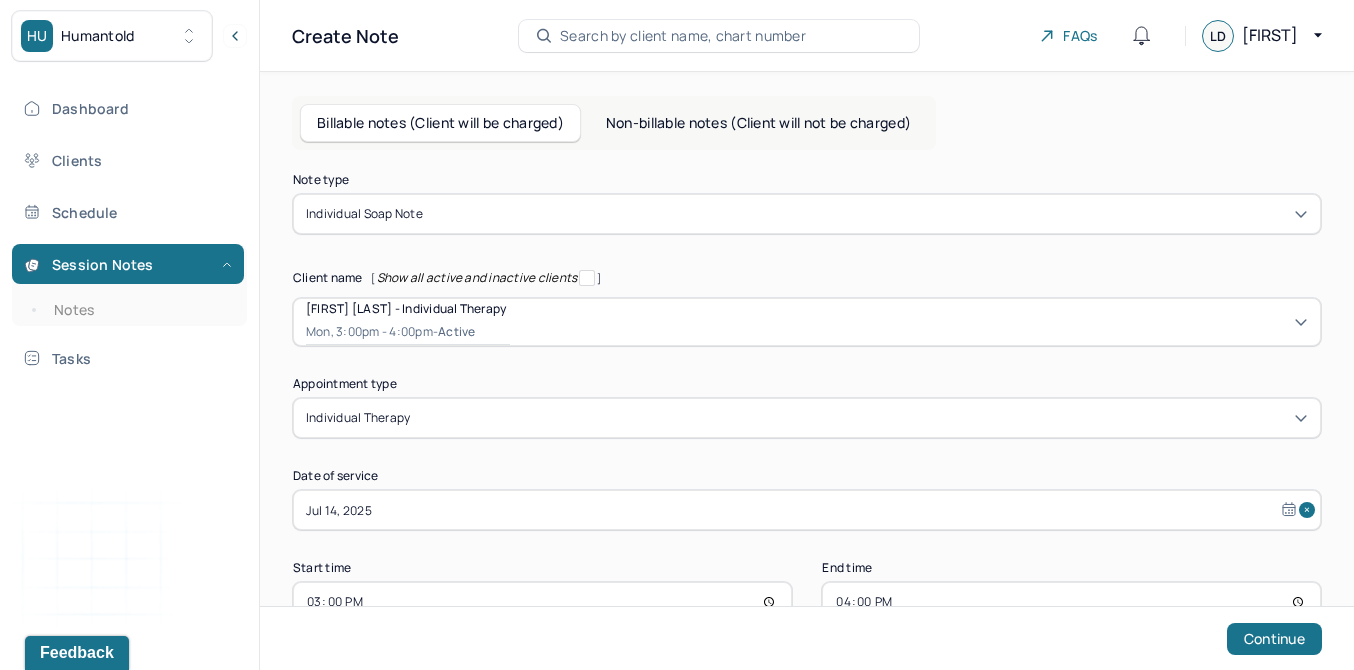 scroll, scrollTop: 58, scrollLeft: 0, axis: vertical 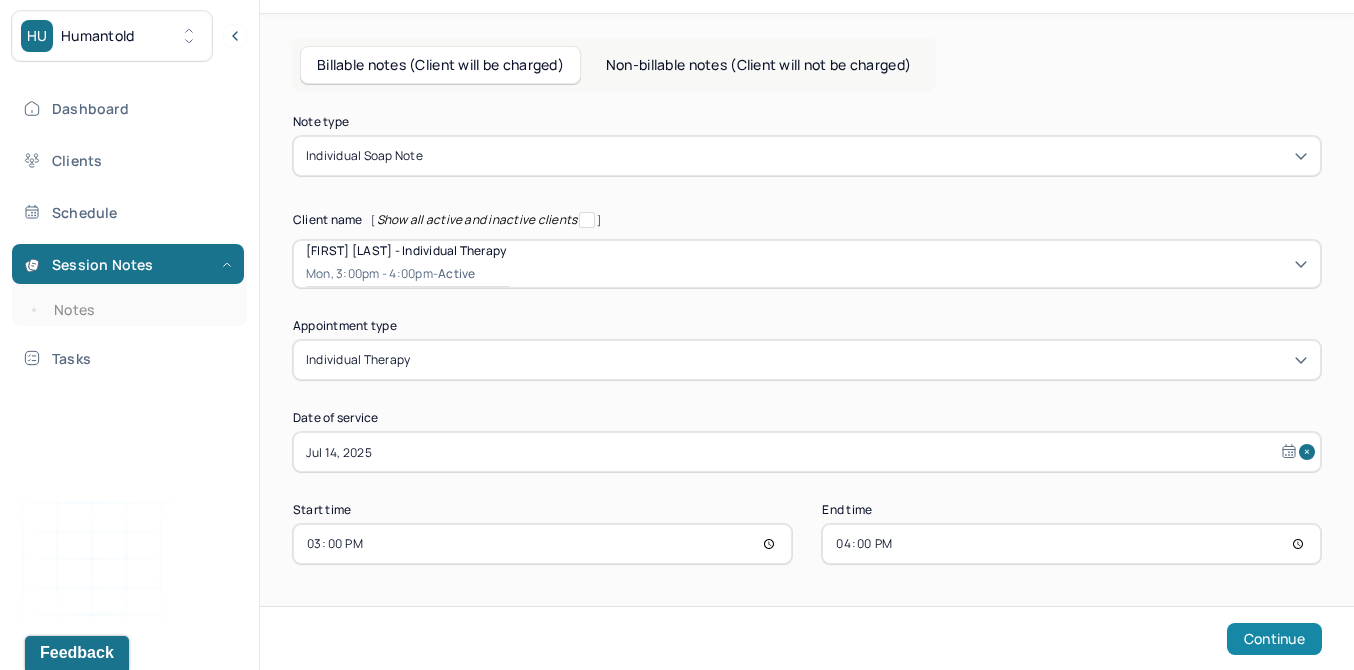 click on "Continue" at bounding box center [1274, 639] 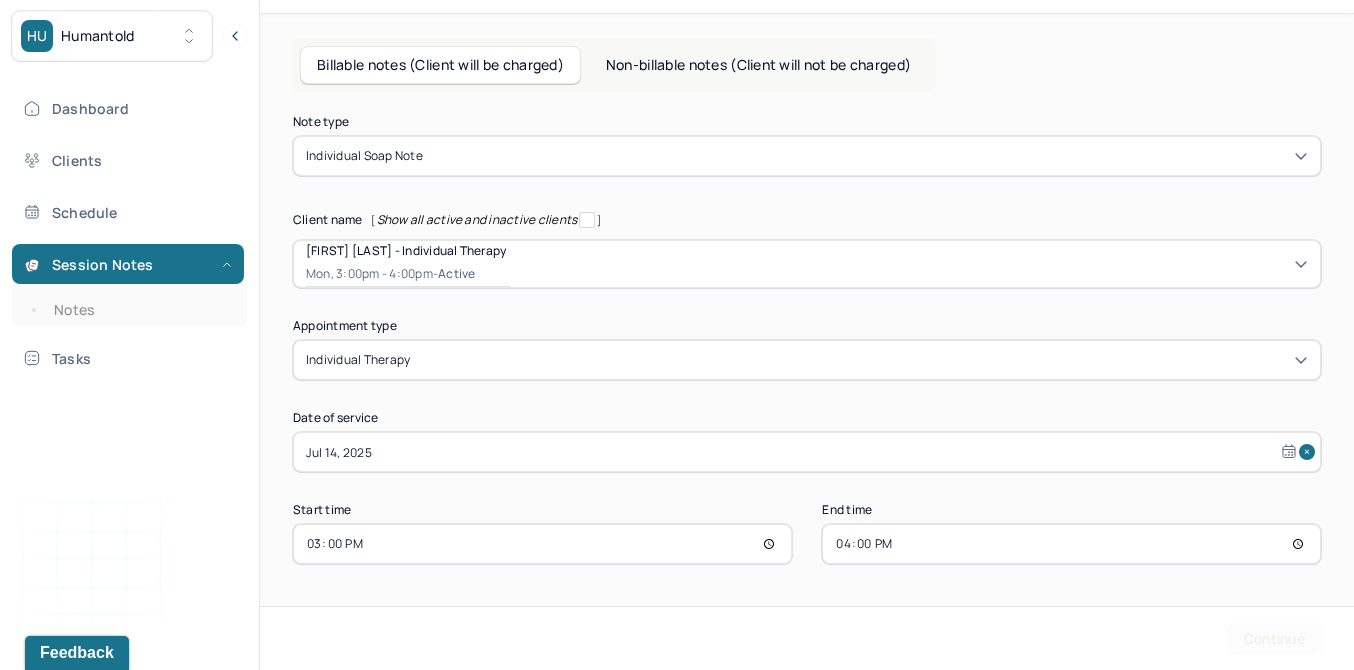 scroll, scrollTop: 0, scrollLeft: 0, axis: both 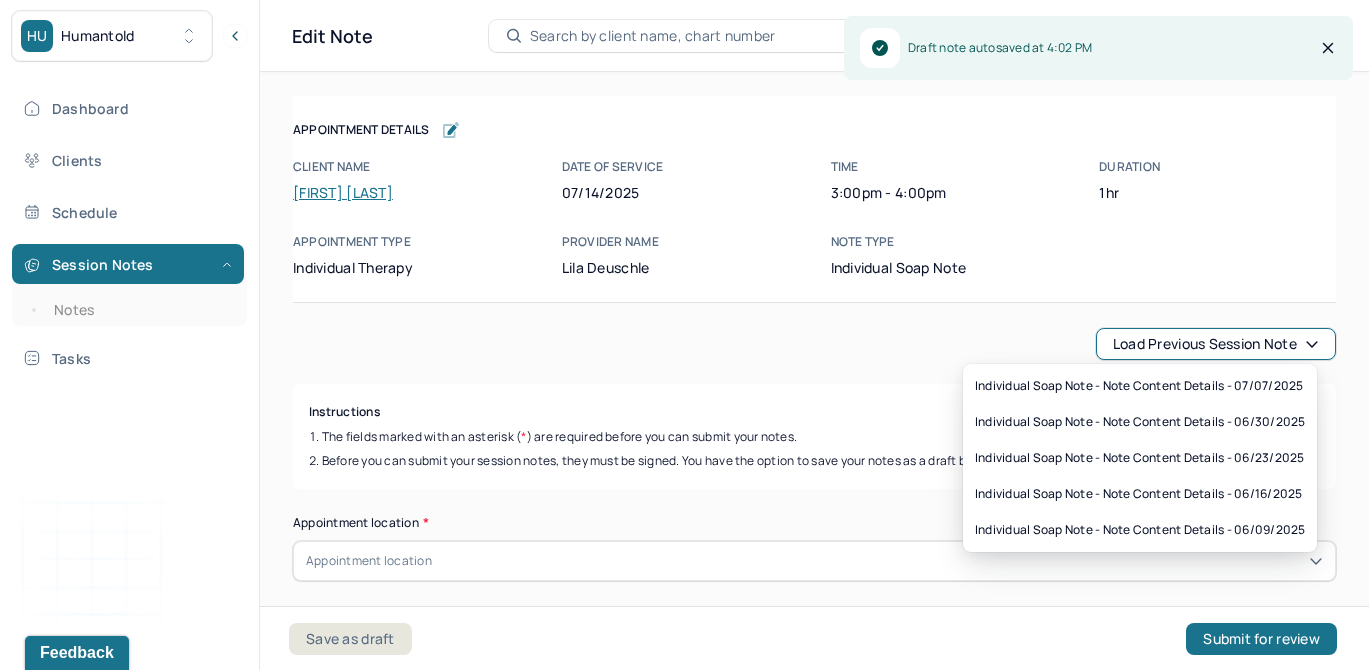 click on "Load previous session note" at bounding box center (1216, 344) 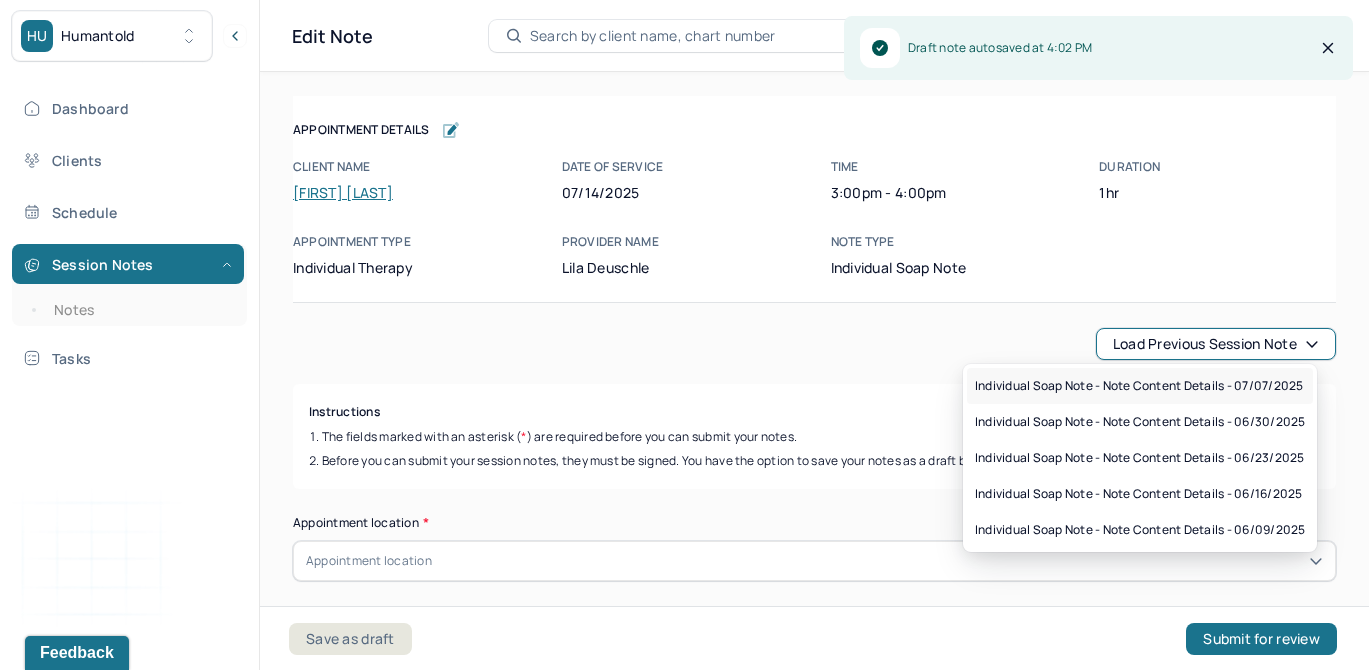 click on "Individual soap note   - Note content Details -   07/07/2025" at bounding box center [1139, 386] 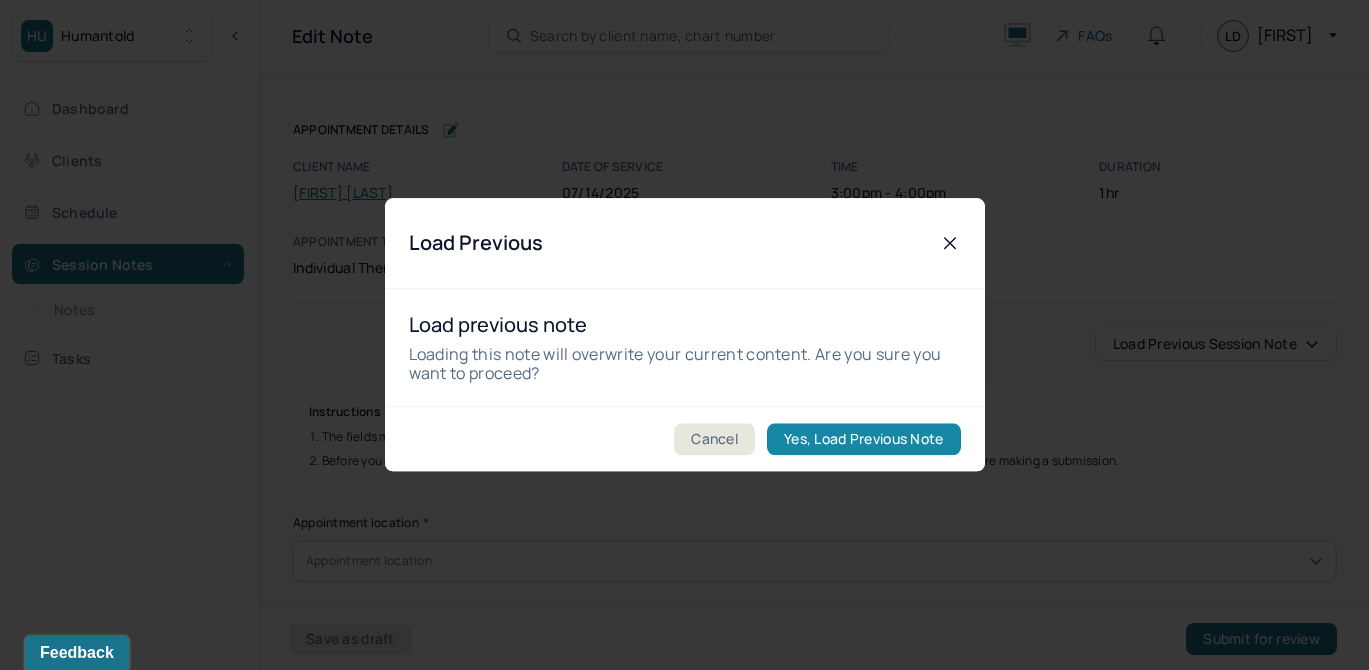 click on "Yes, Load Previous Note" at bounding box center [863, 440] 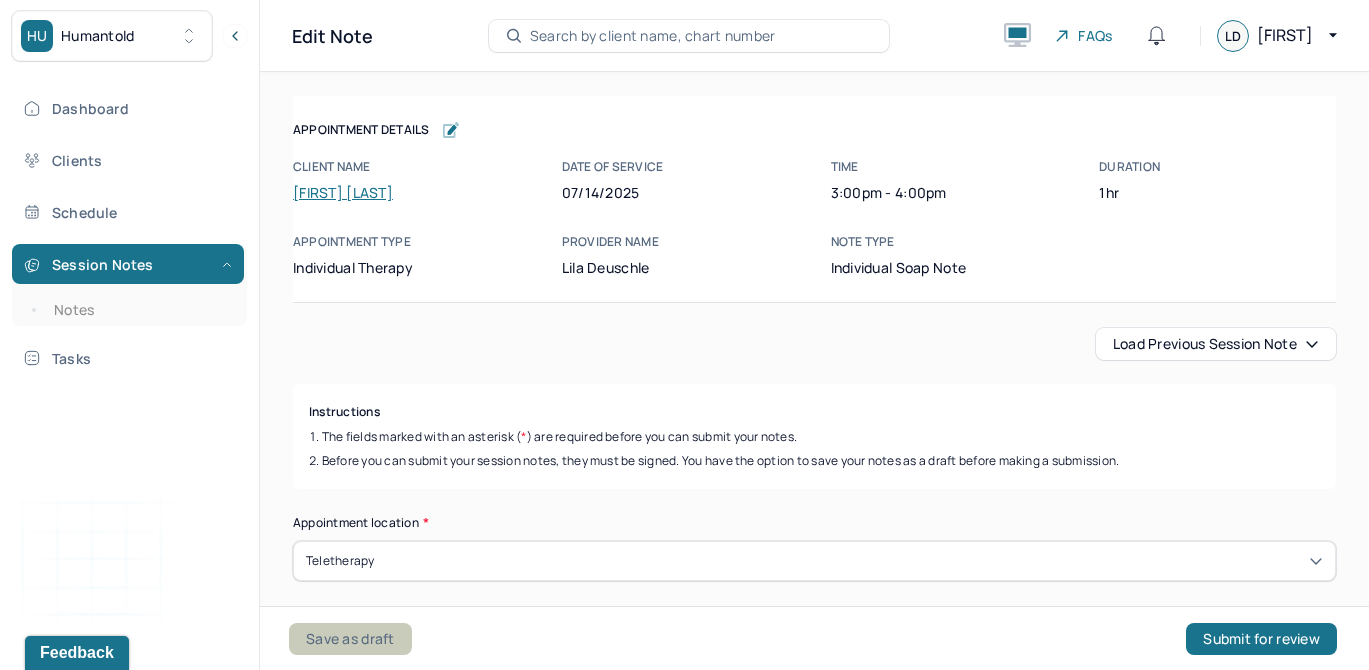 click on "Save as draft" at bounding box center (350, 639) 